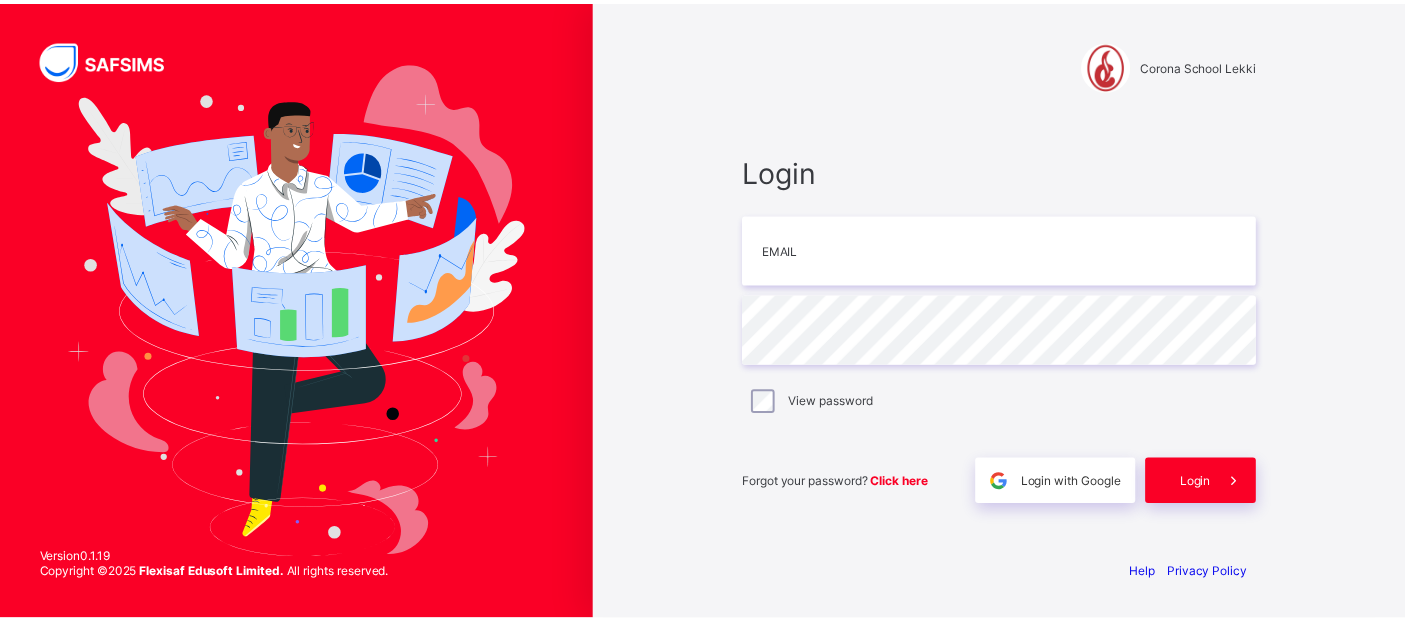 scroll, scrollTop: 0, scrollLeft: 0, axis: both 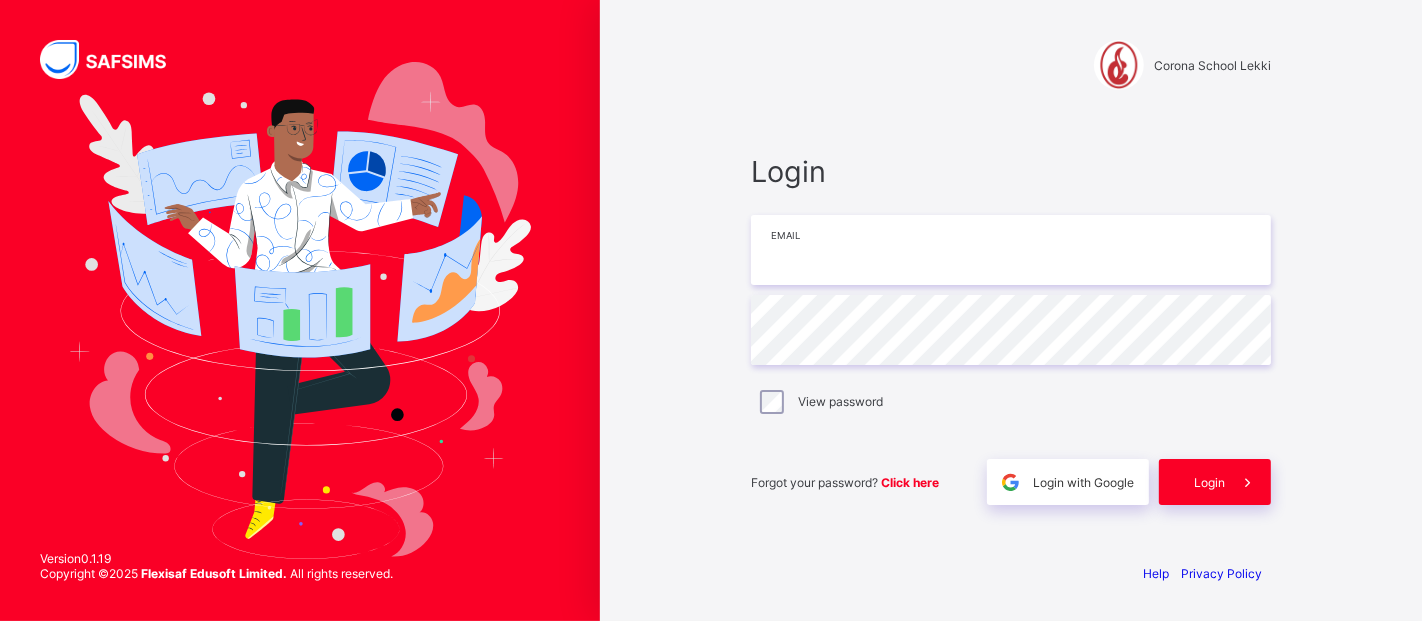 type on "**********" 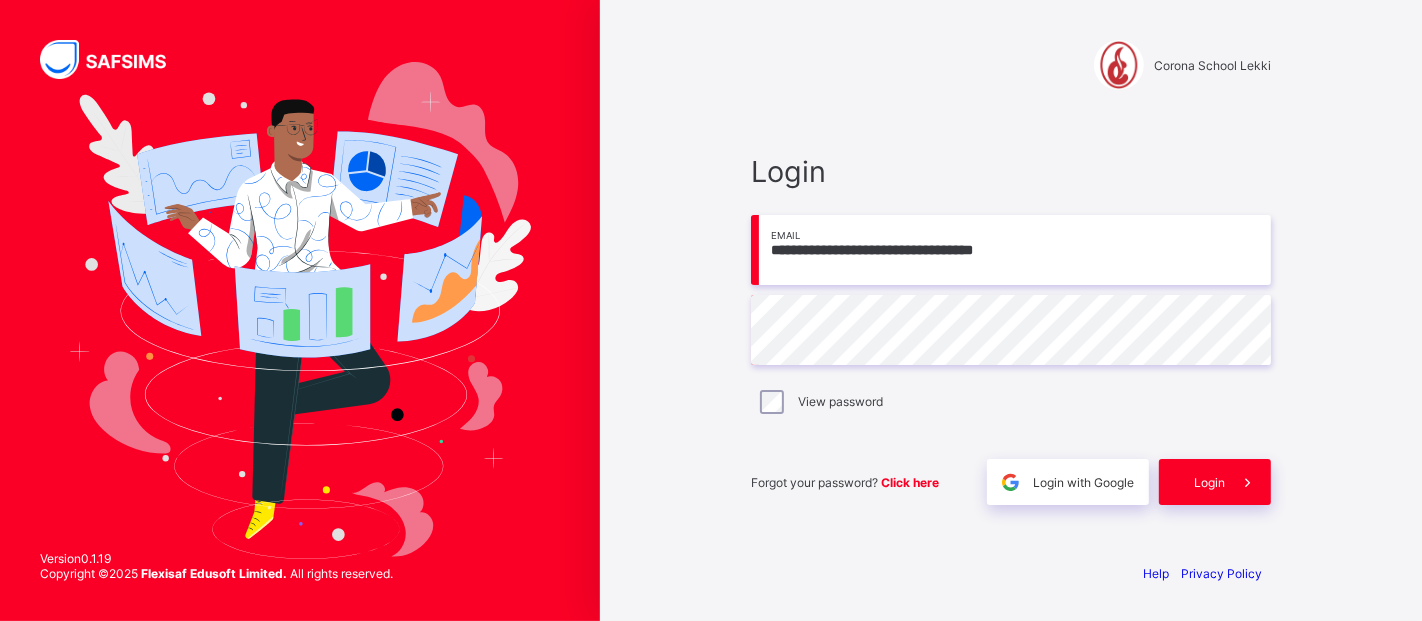 click on "Corona School Lekki" at bounding box center (1011, 65) 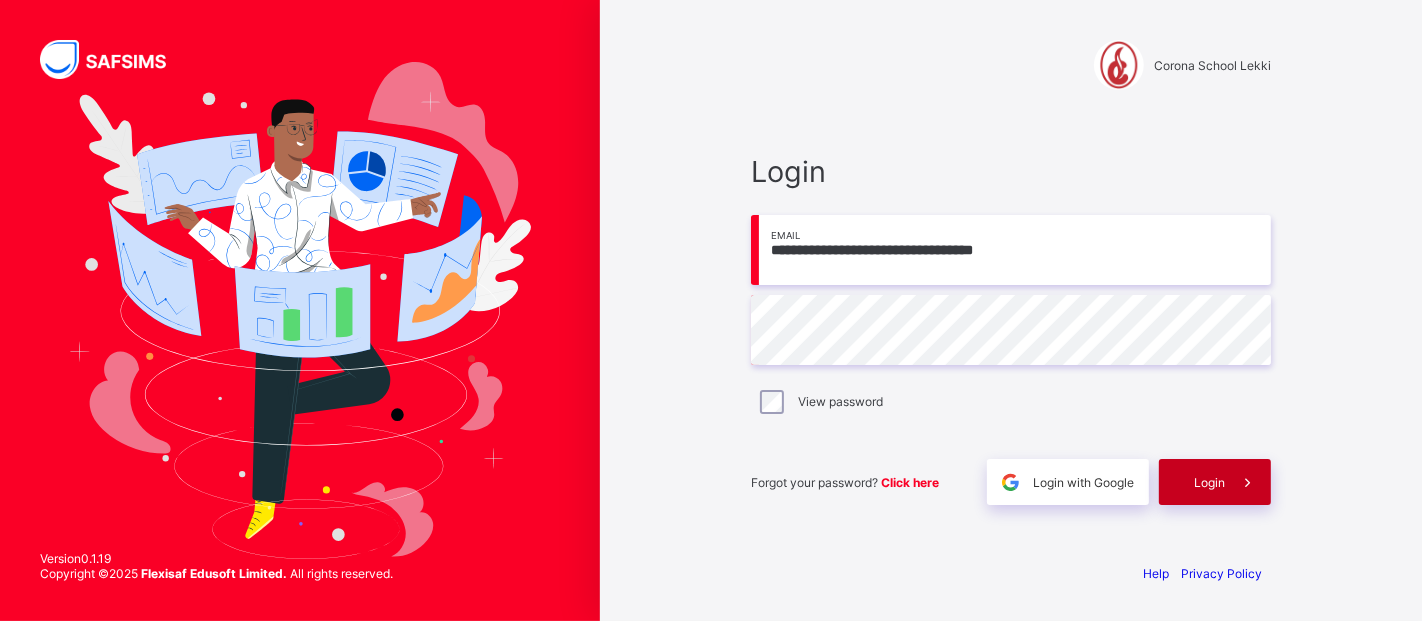 click on "Login" at bounding box center [1209, 482] 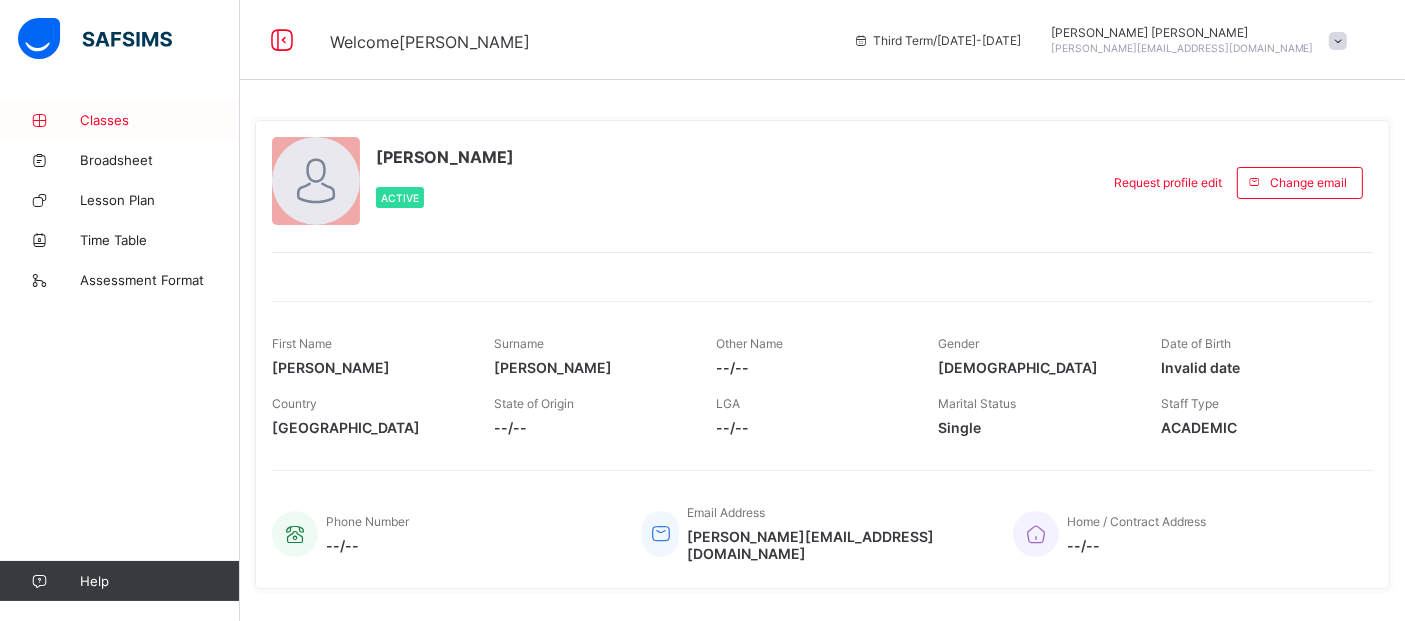 click on "Classes" at bounding box center [160, 120] 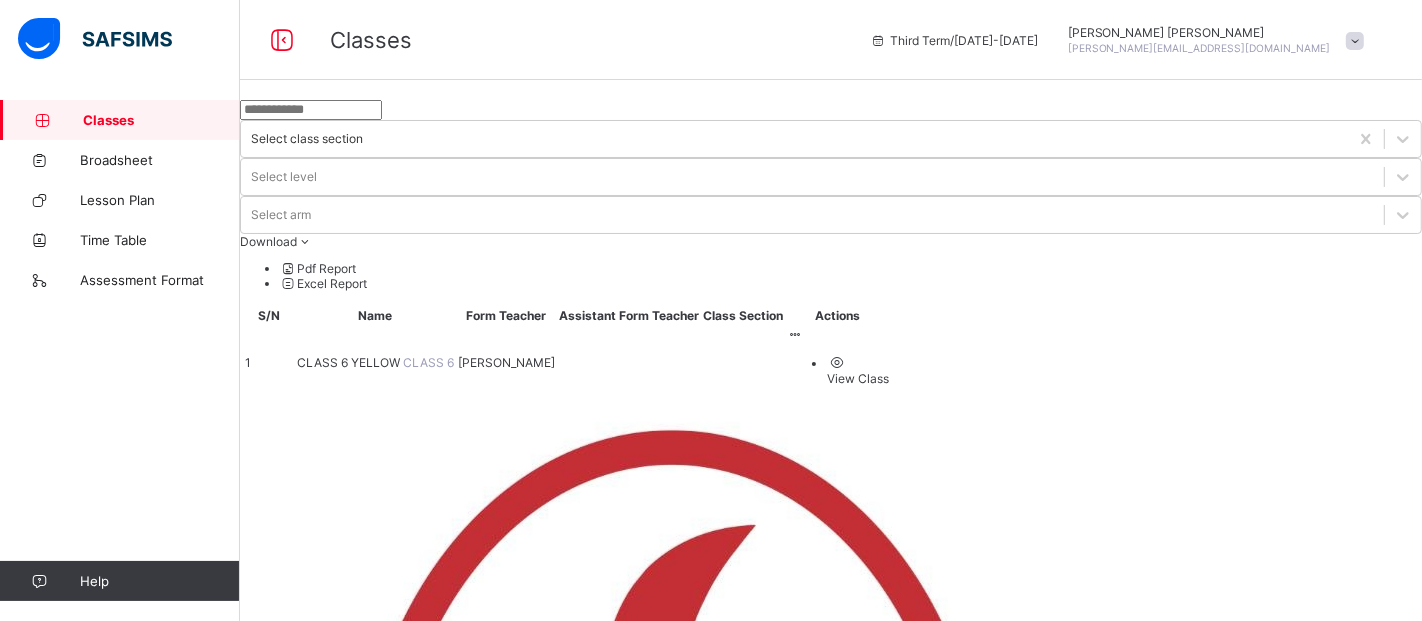 click on "CLASS 6   YELLOW   CLASS 6" at bounding box center (375, 362) 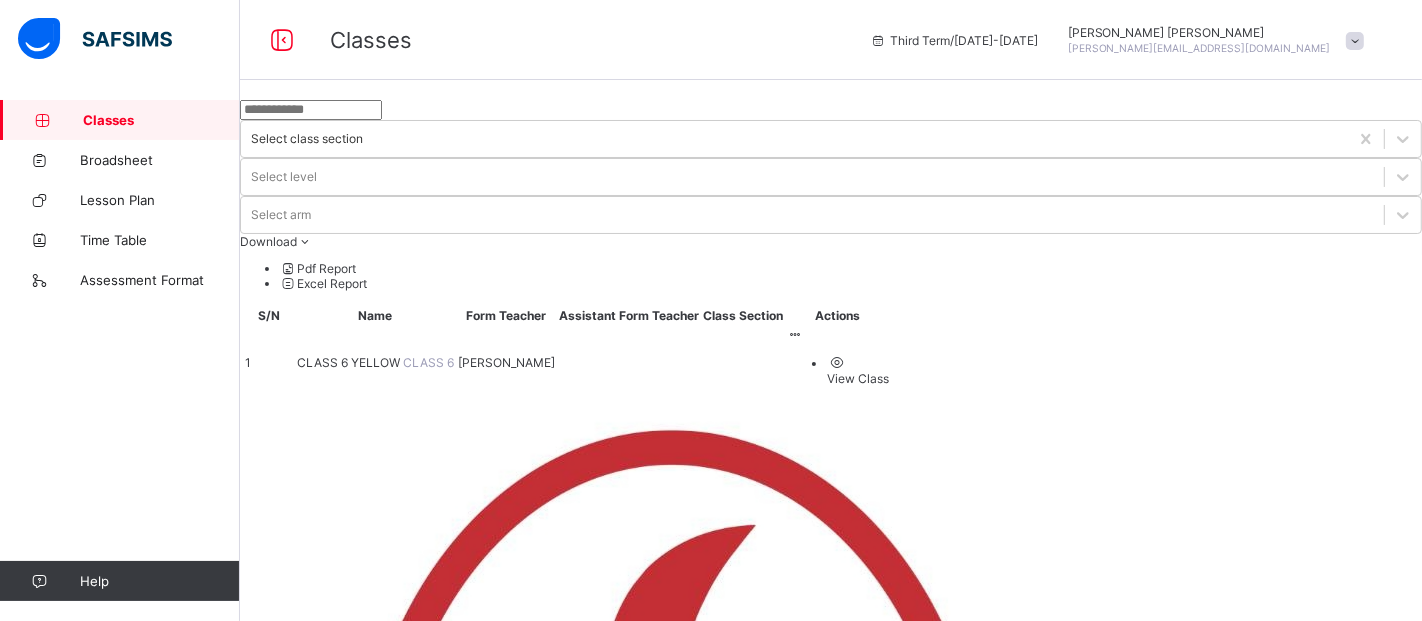 click on "CLASS 6   YELLOW   CLASS 6" at bounding box center (375, 362) 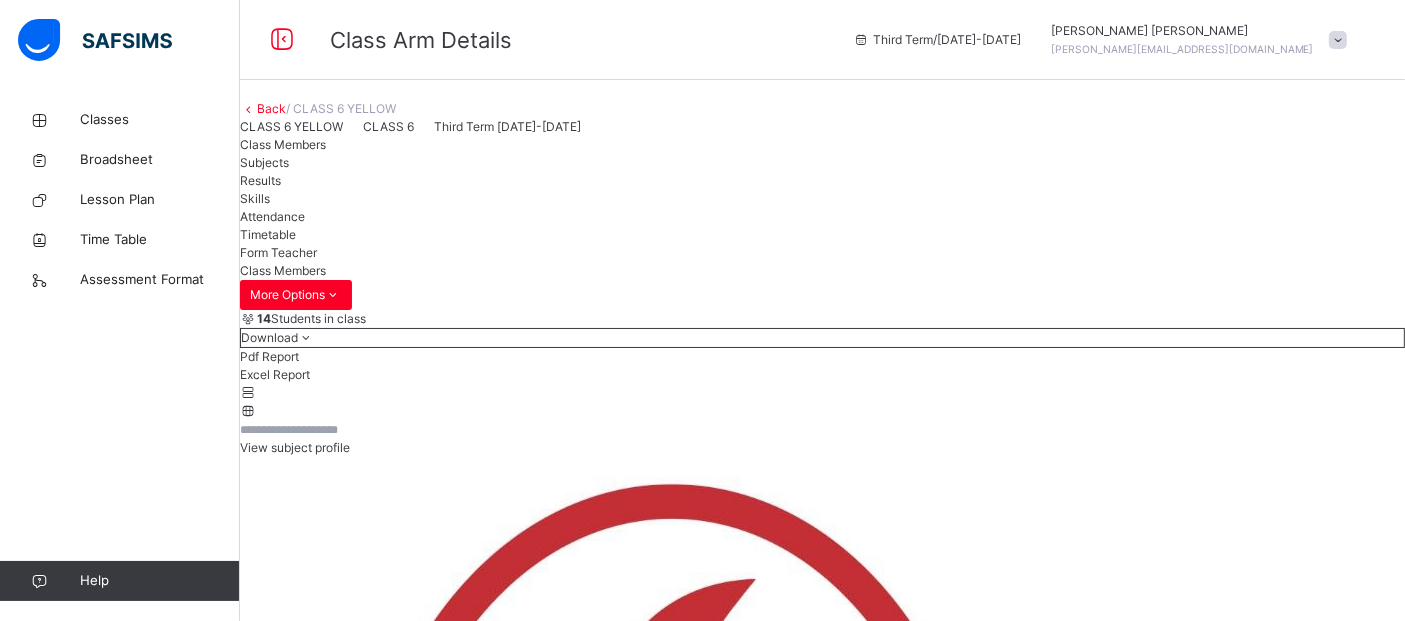 click on "Results" at bounding box center (260, 180) 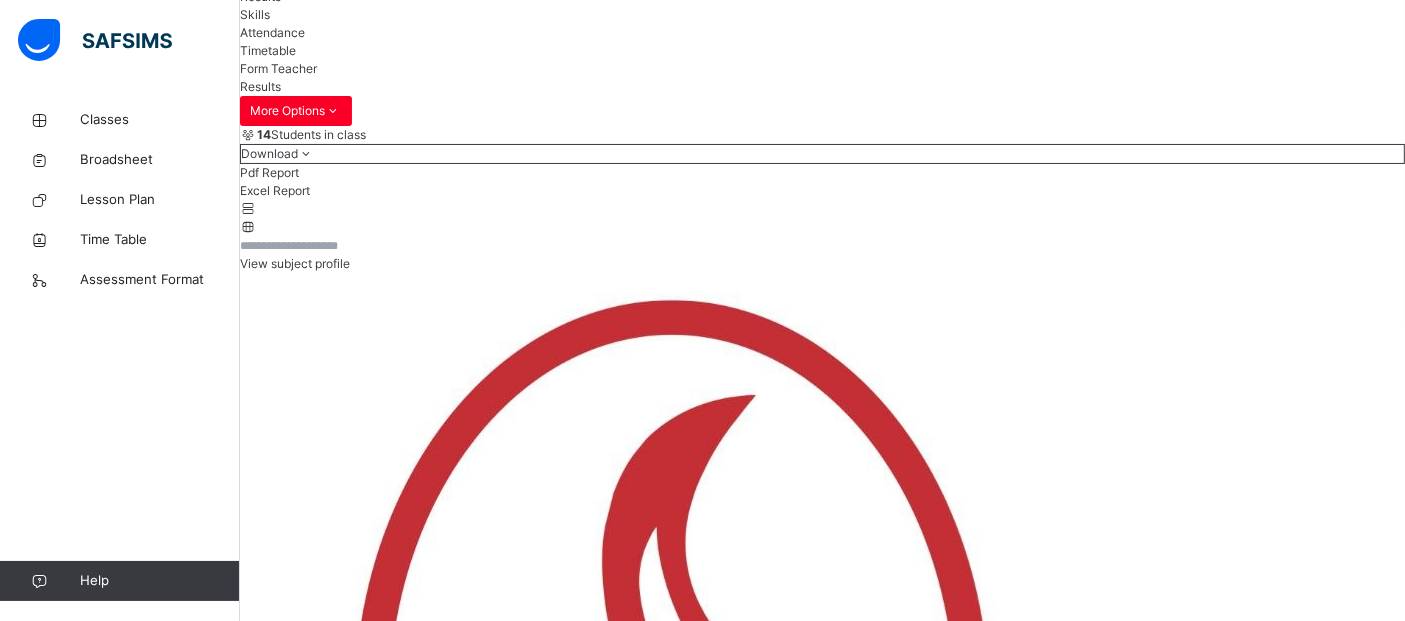 scroll, scrollTop: 0, scrollLeft: 0, axis: both 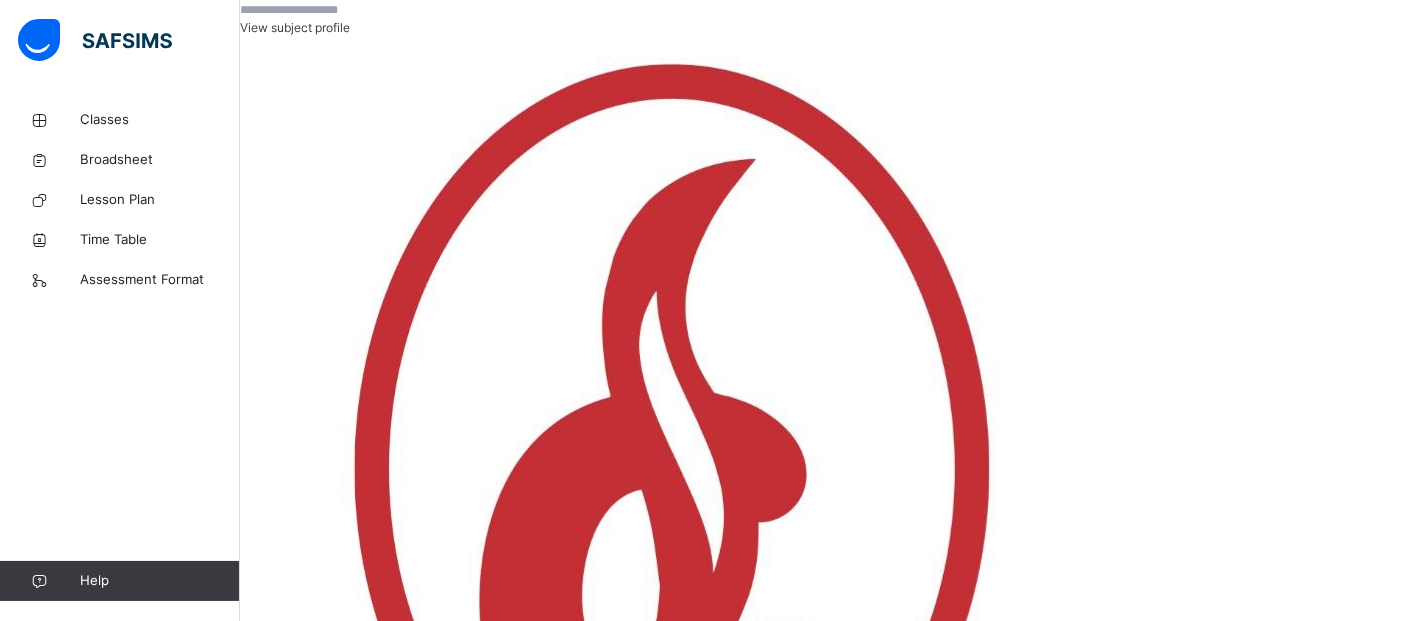 click on "[PERSON_NAME] CST07782" at bounding box center [822, 4340] 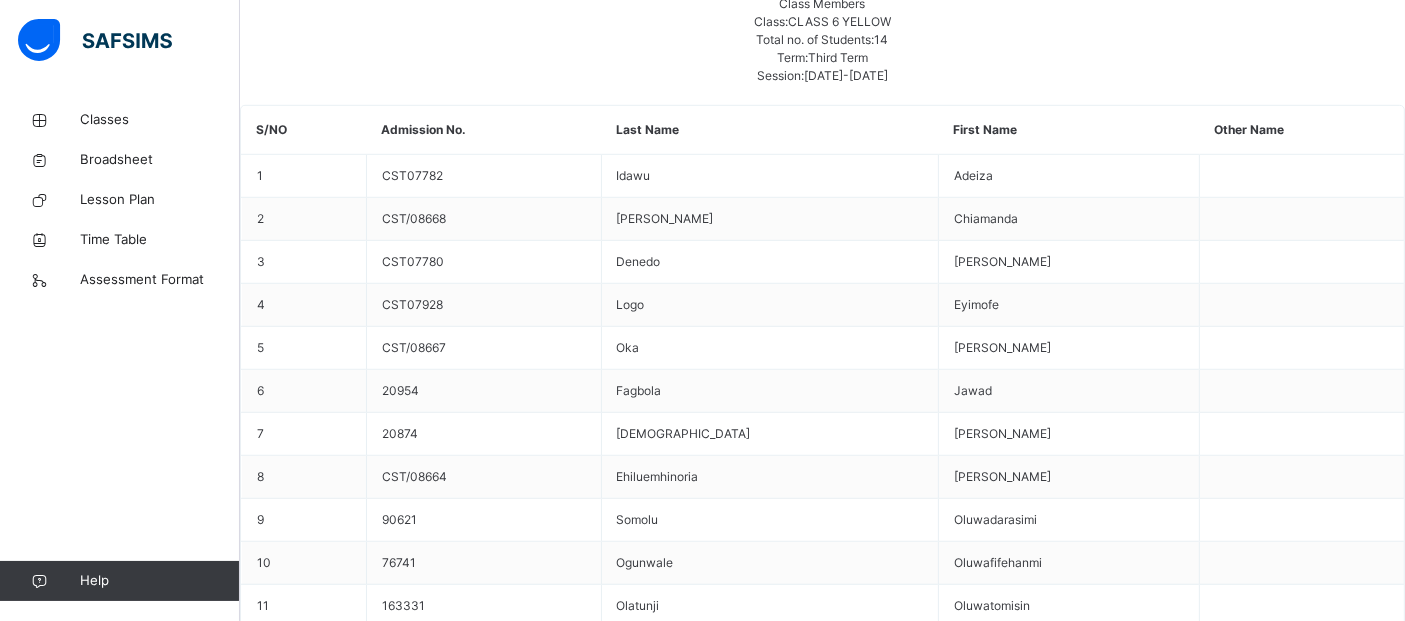 scroll, scrollTop: 1373, scrollLeft: 0, axis: vertical 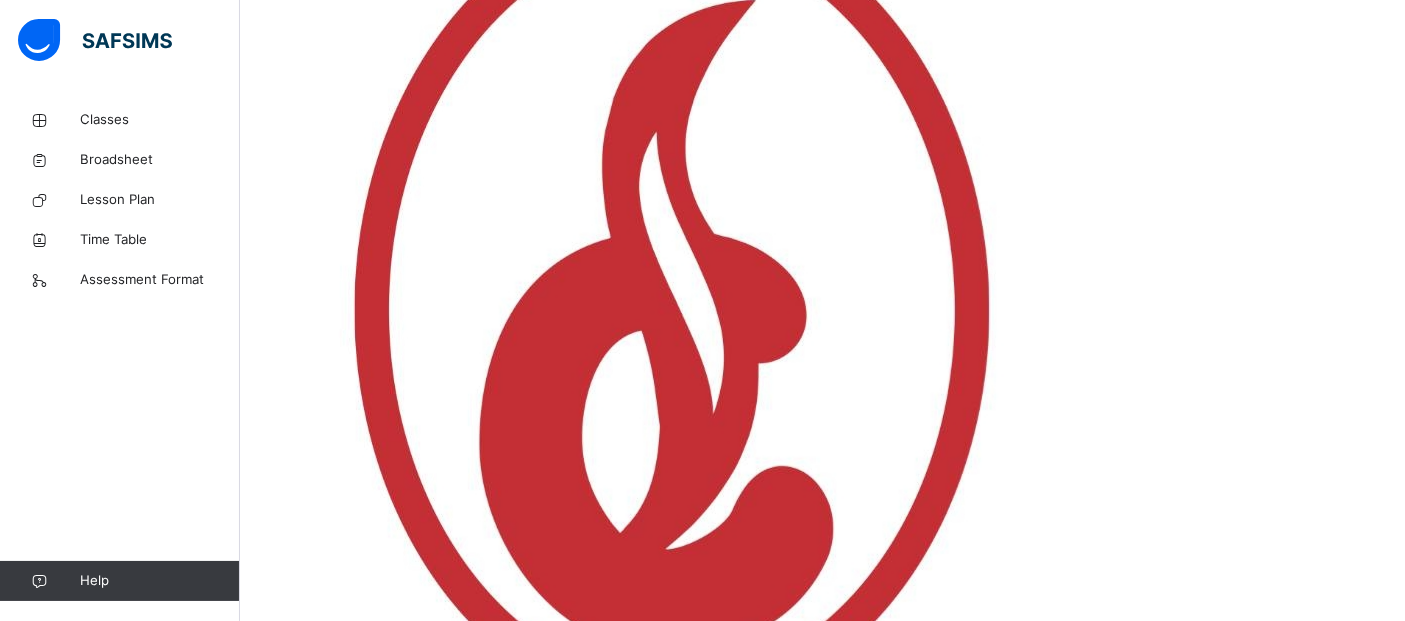 click on "[PERSON_NAME]" at bounding box center (822, 4490) 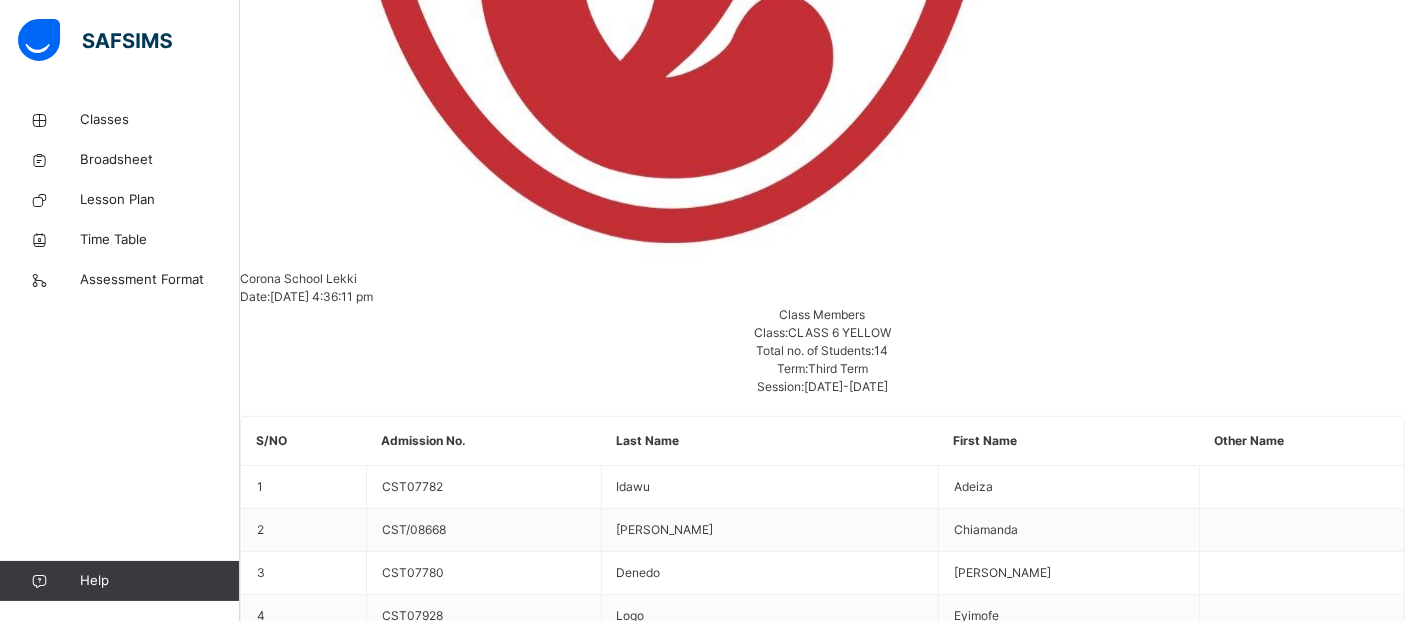 scroll, scrollTop: 974, scrollLeft: 0, axis: vertical 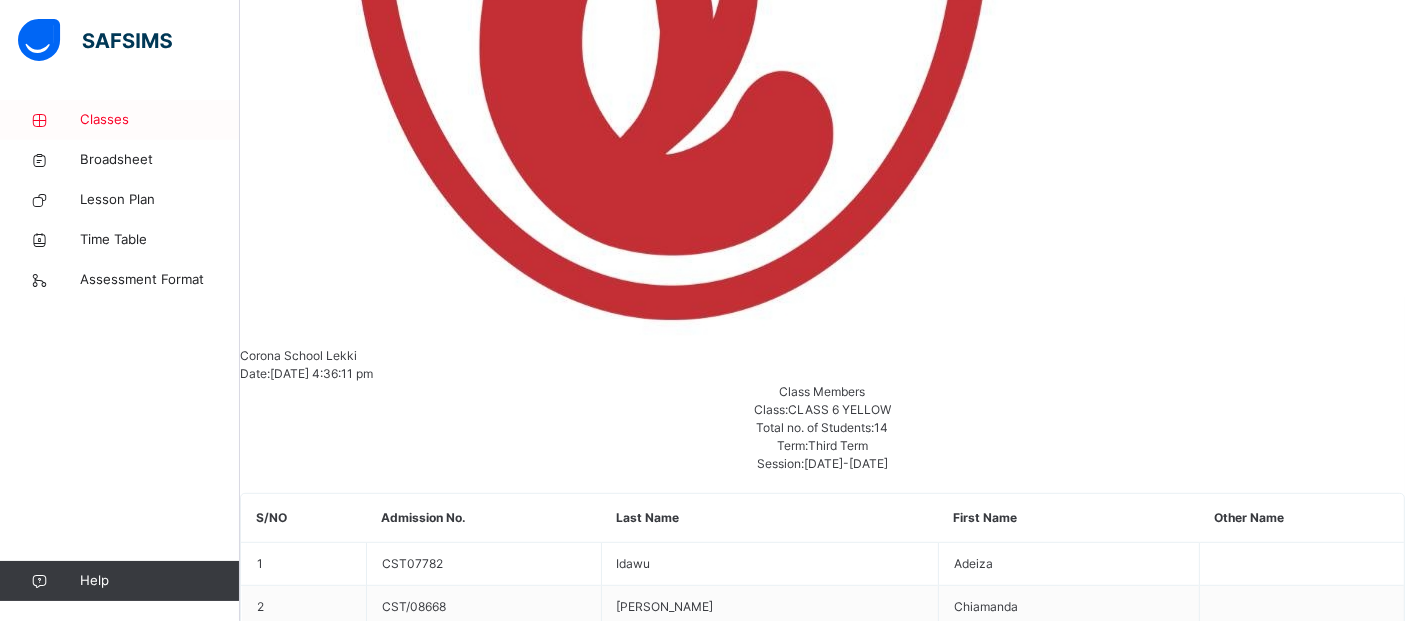 click on "Classes" at bounding box center (160, 120) 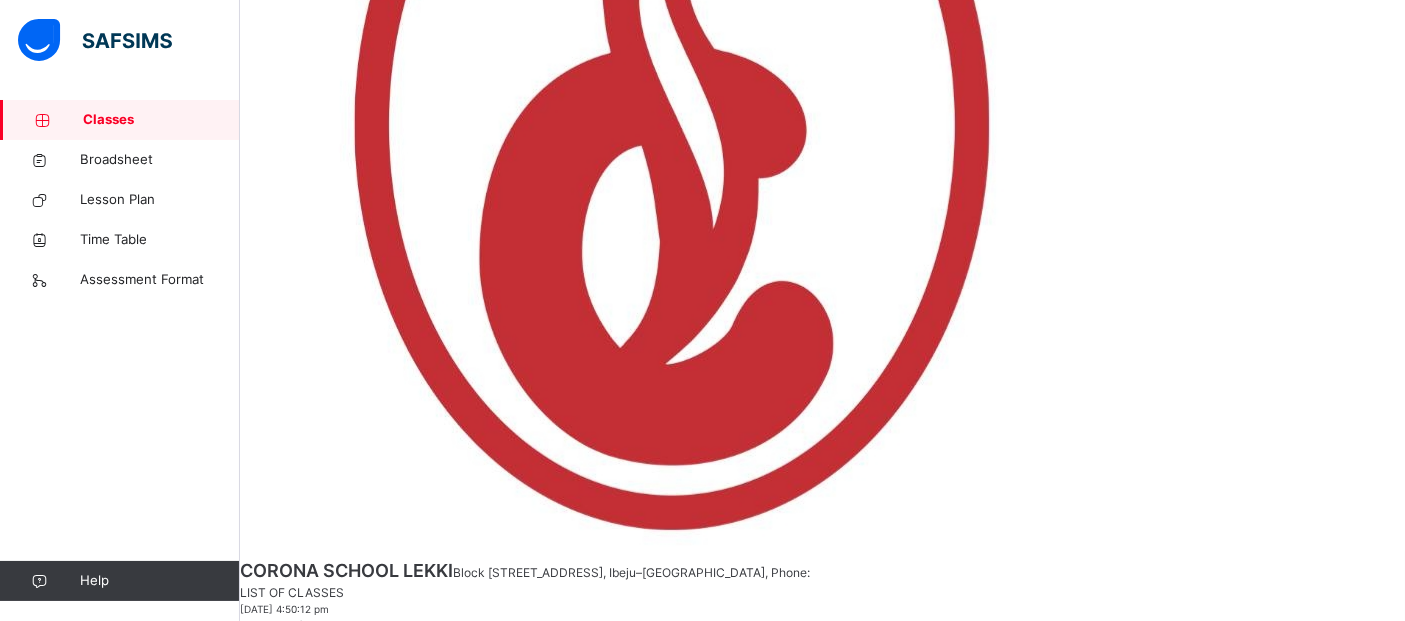 scroll, scrollTop: 0, scrollLeft: 0, axis: both 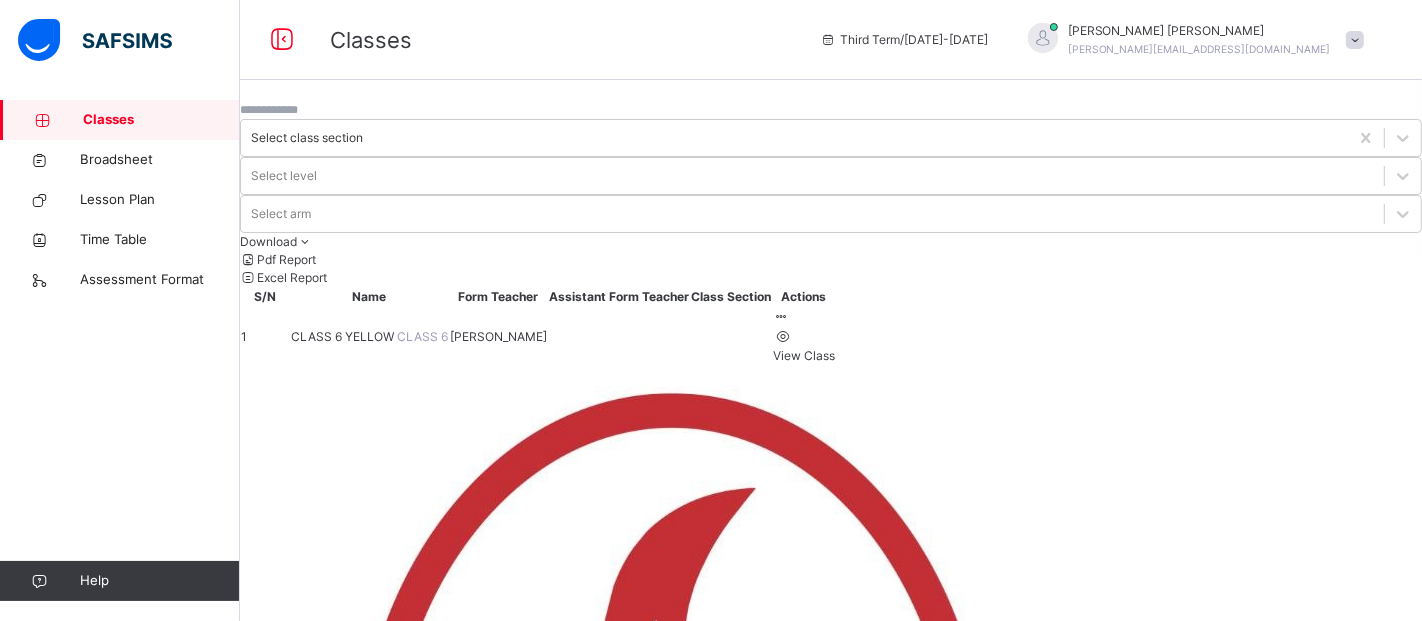 click on "Classes" at bounding box center [161, 120] 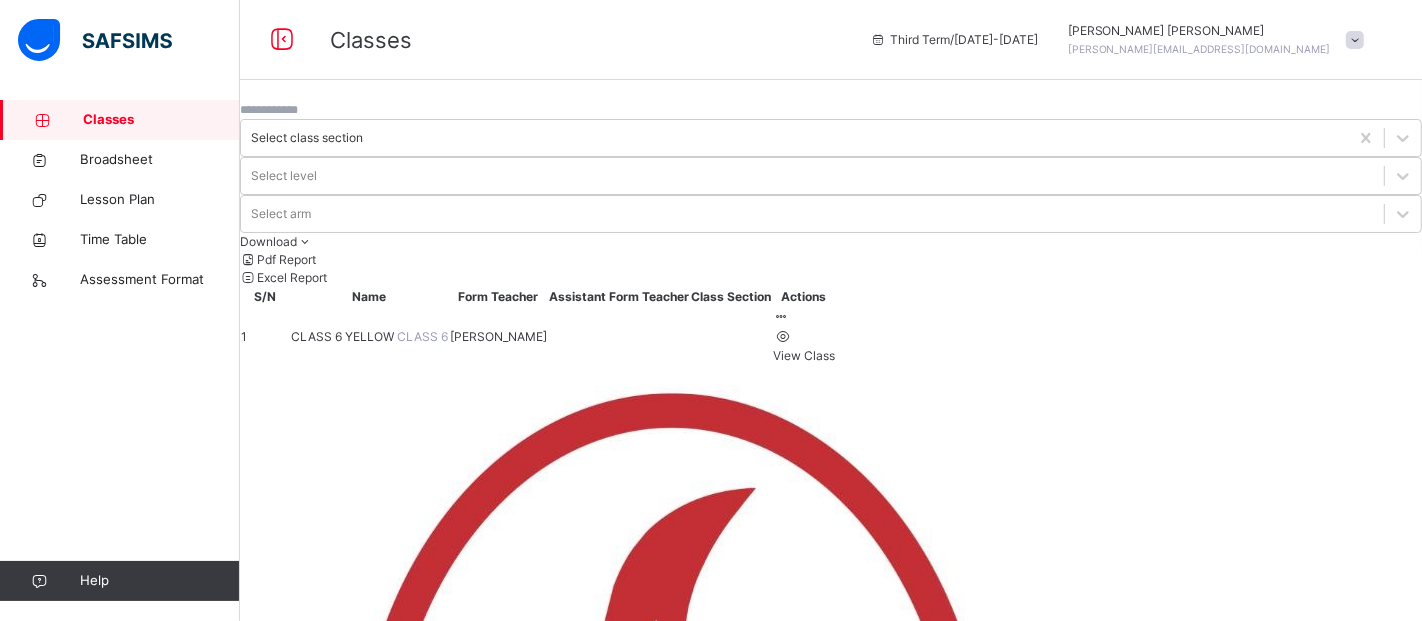 click on "Classes" at bounding box center [161, 120] 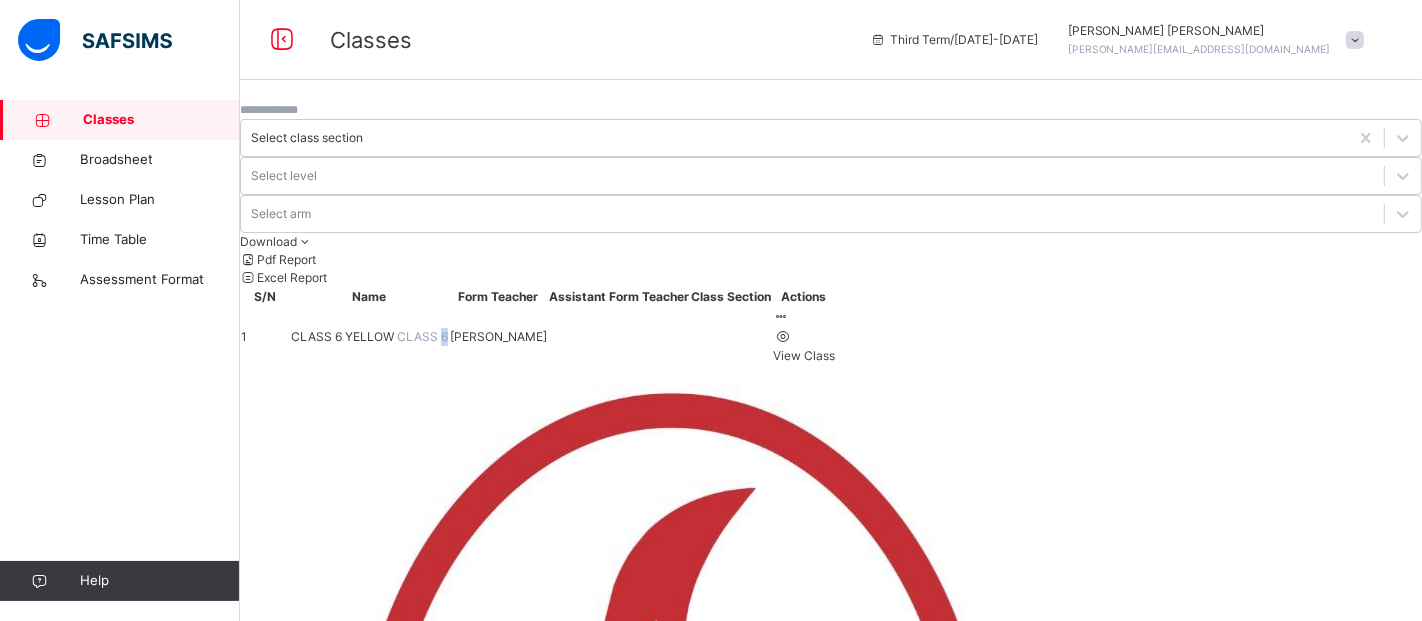 click on "CLASS 6" at bounding box center [422, 336] 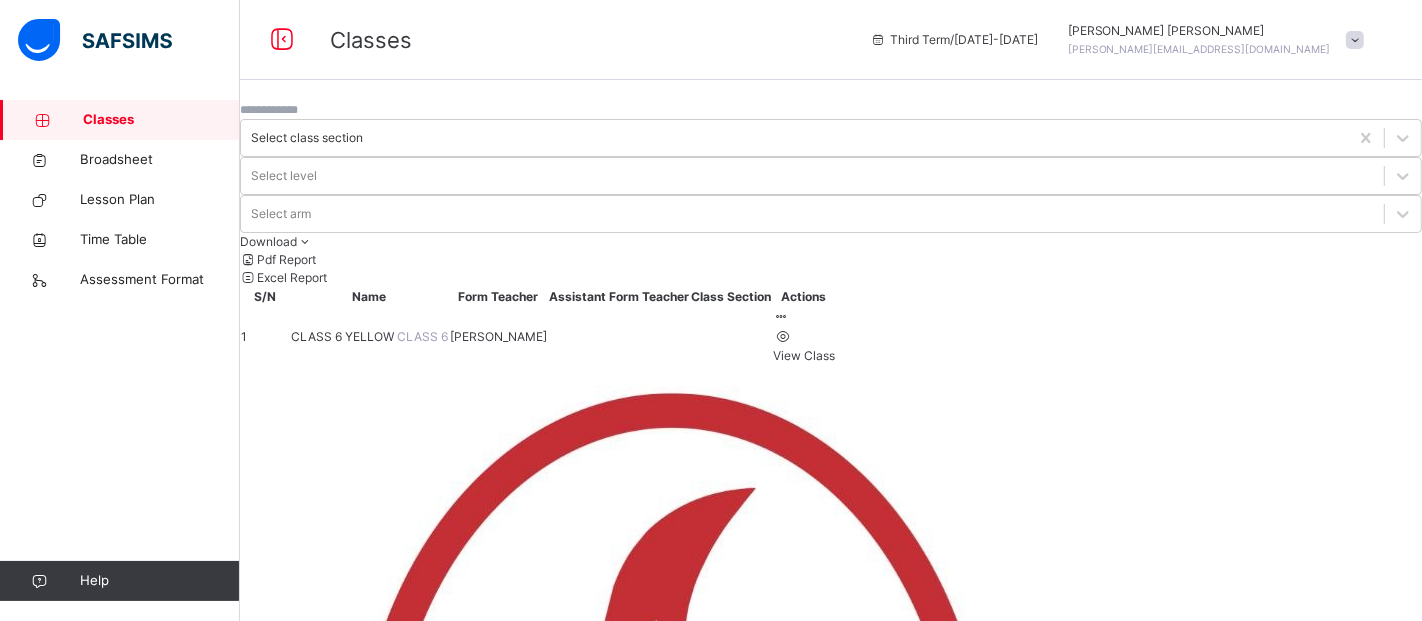 click on "CLASS 6   YELLOW" at bounding box center [344, 336] 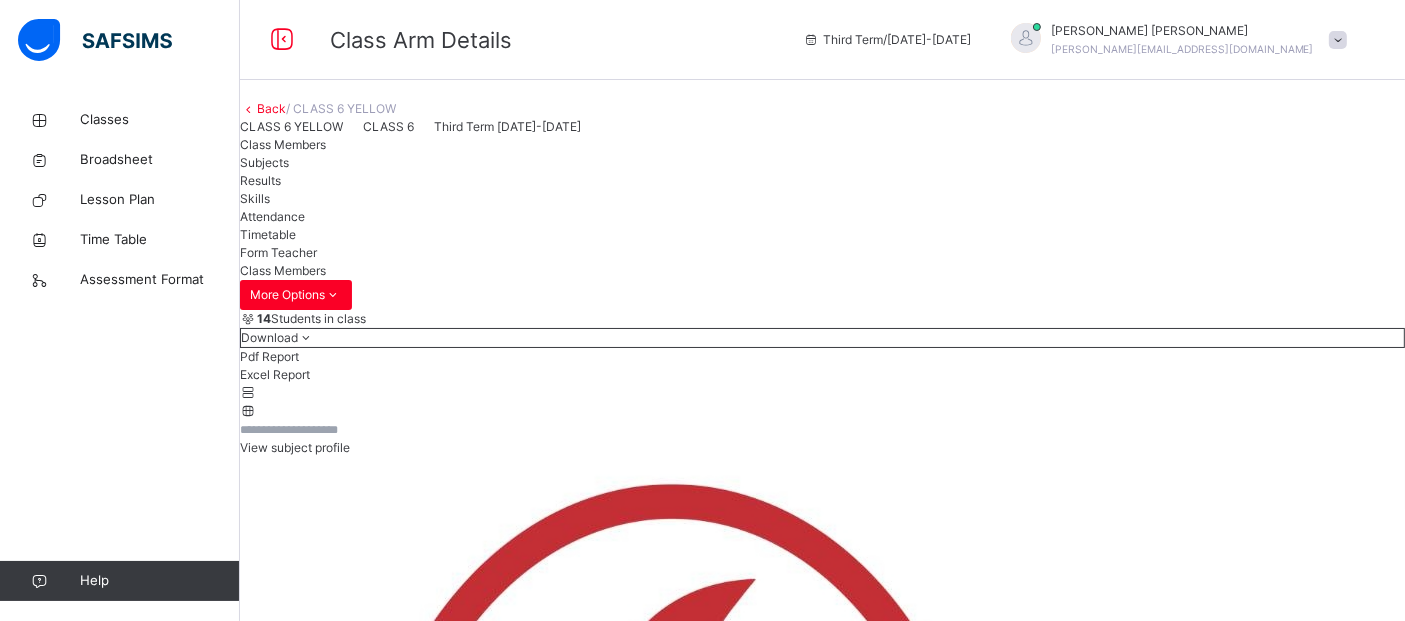 click on "Subjects" at bounding box center [264, 162] 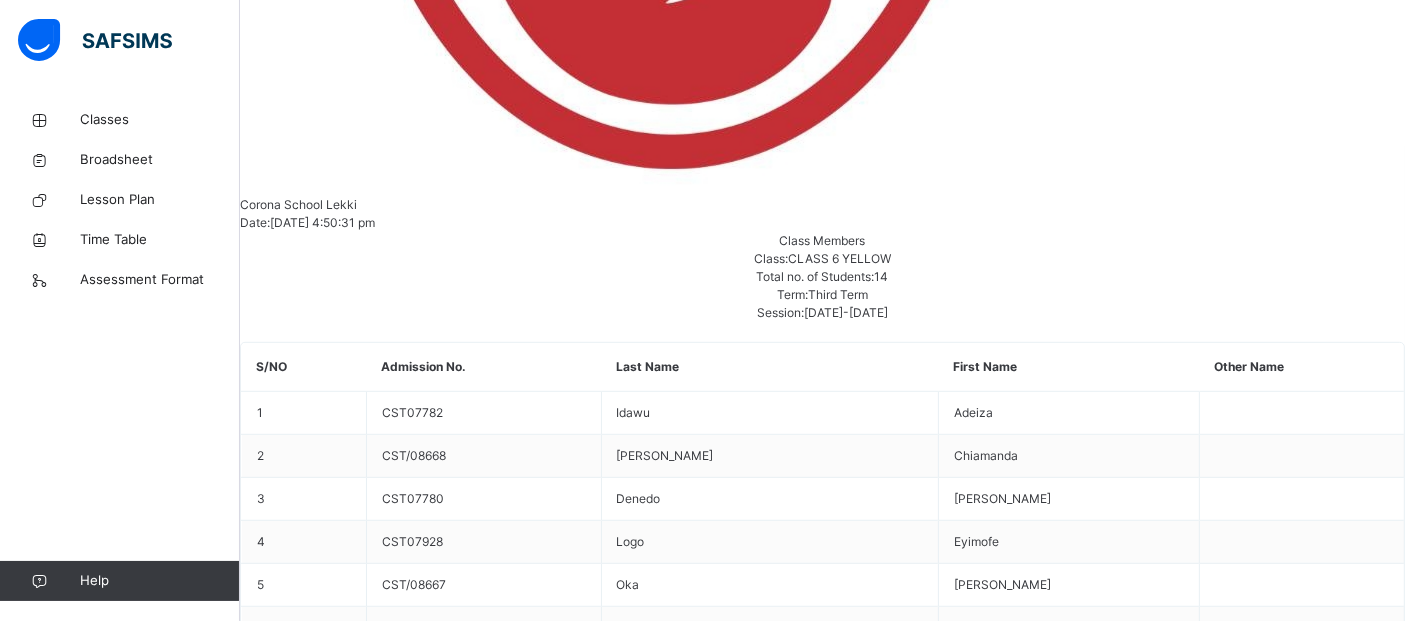 scroll, scrollTop: 1129, scrollLeft: 0, axis: vertical 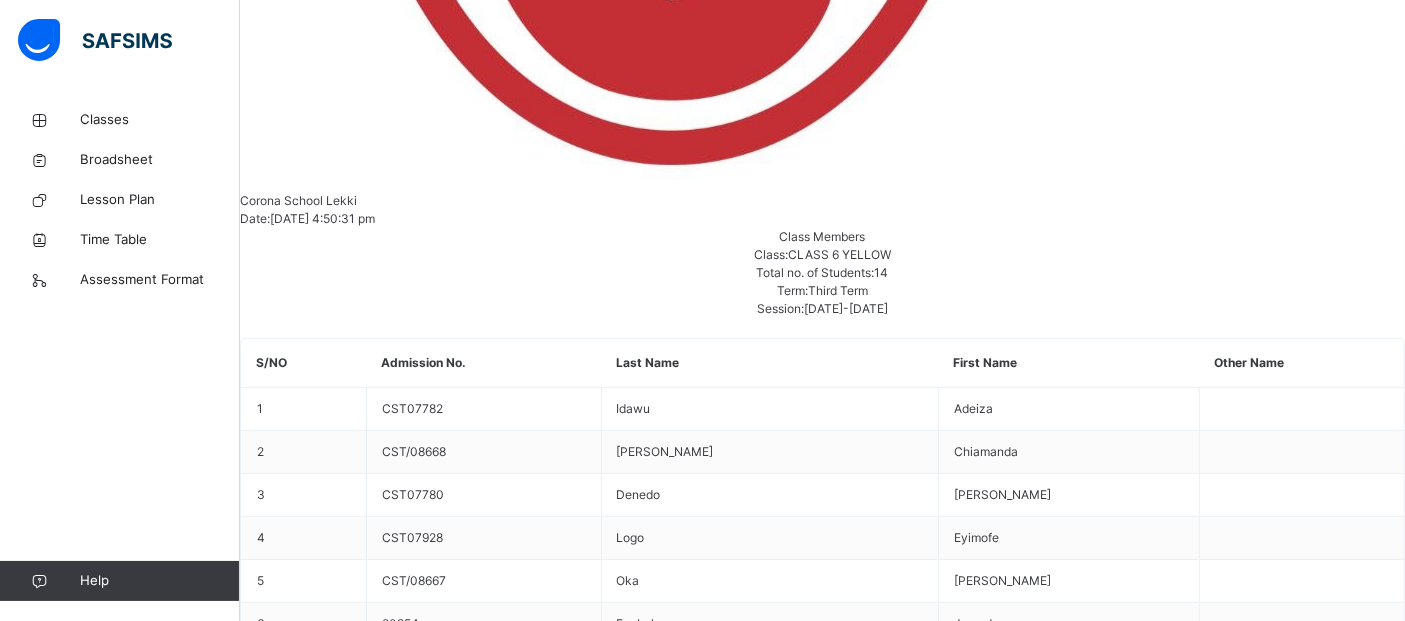 click on "Assess Students" at bounding box center (1343, 3049) 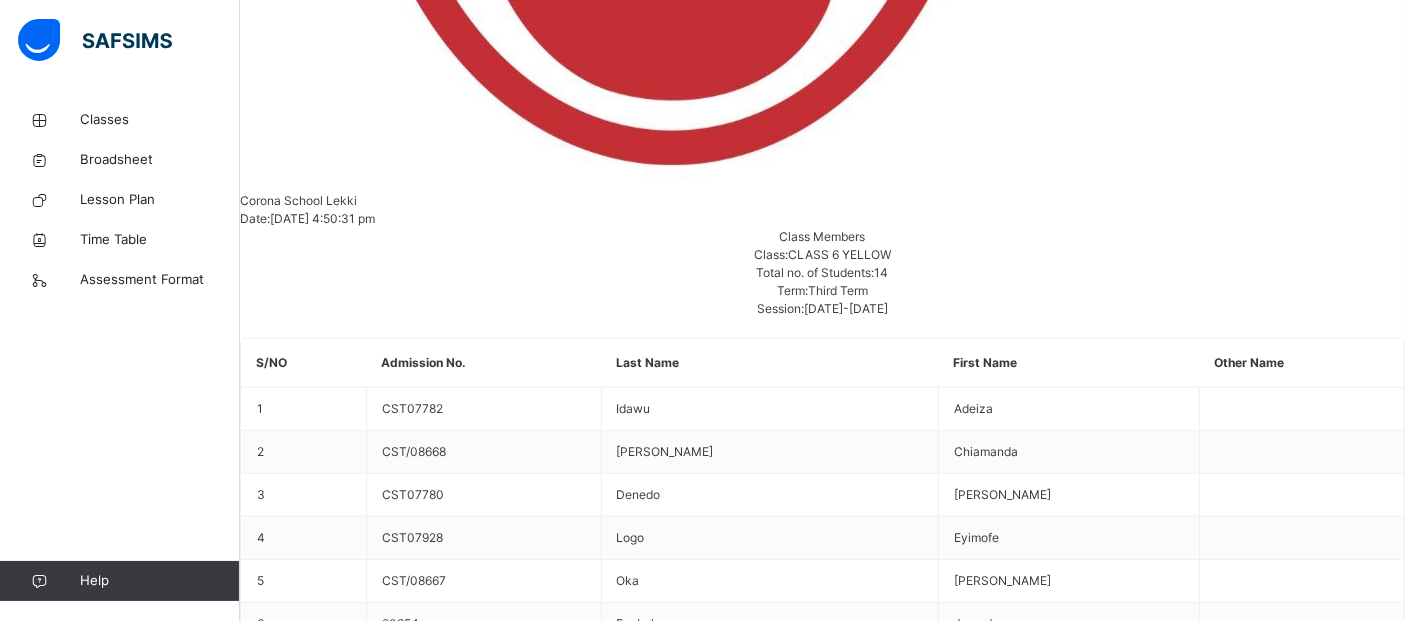 type on "***" 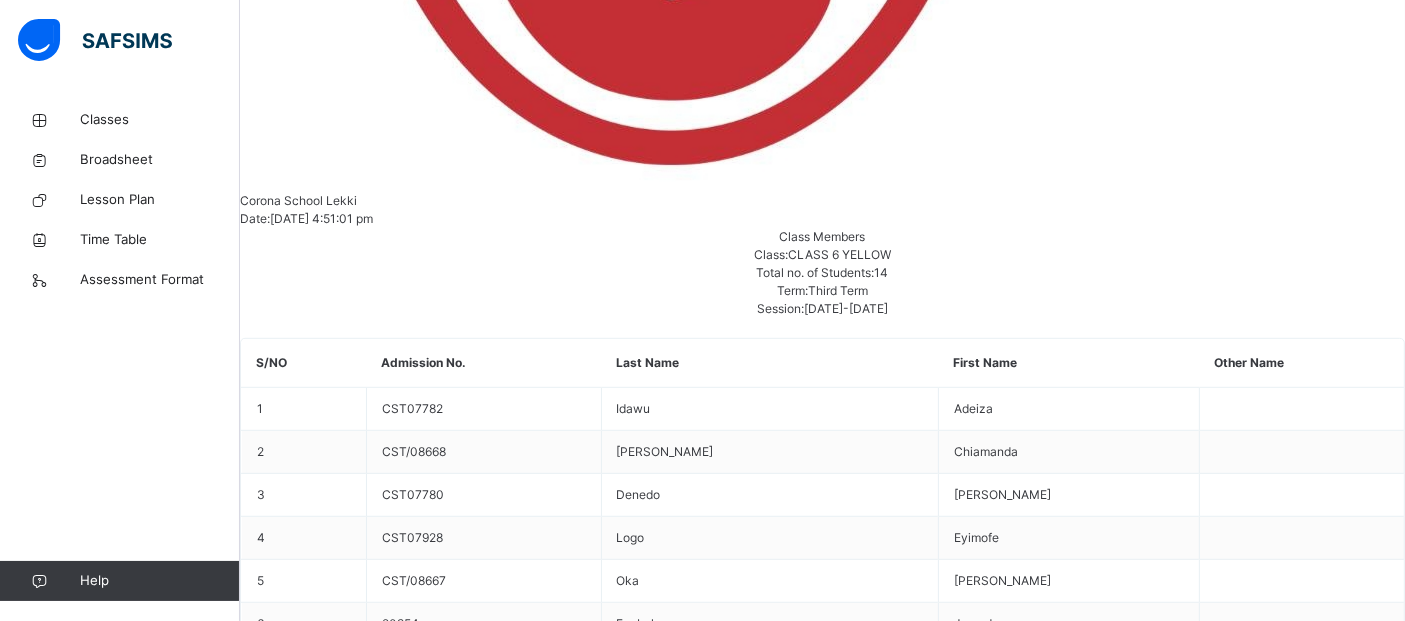 drag, startPoint x: 1160, startPoint y: 78, endPoint x: 1239, endPoint y: 61, distance: 80.80842 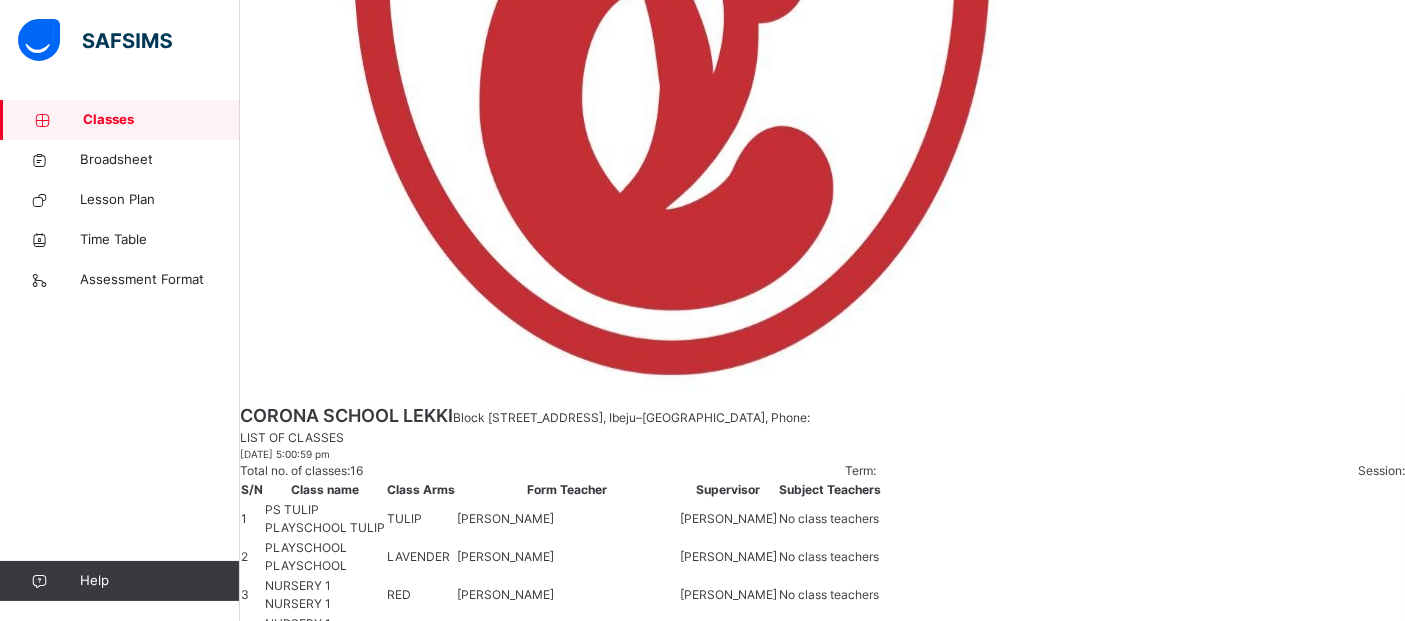 scroll, scrollTop: 0, scrollLeft: 0, axis: both 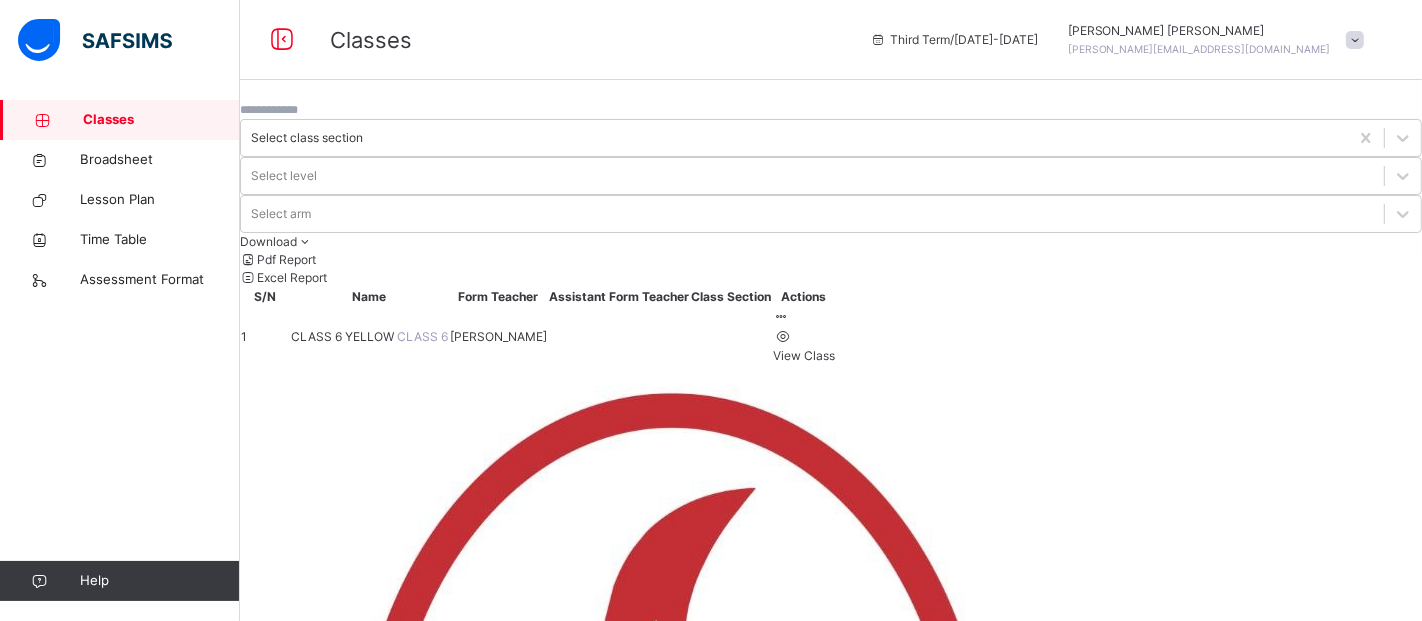 click on "CLASS 6   YELLOW" at bounding box center (344, 336) 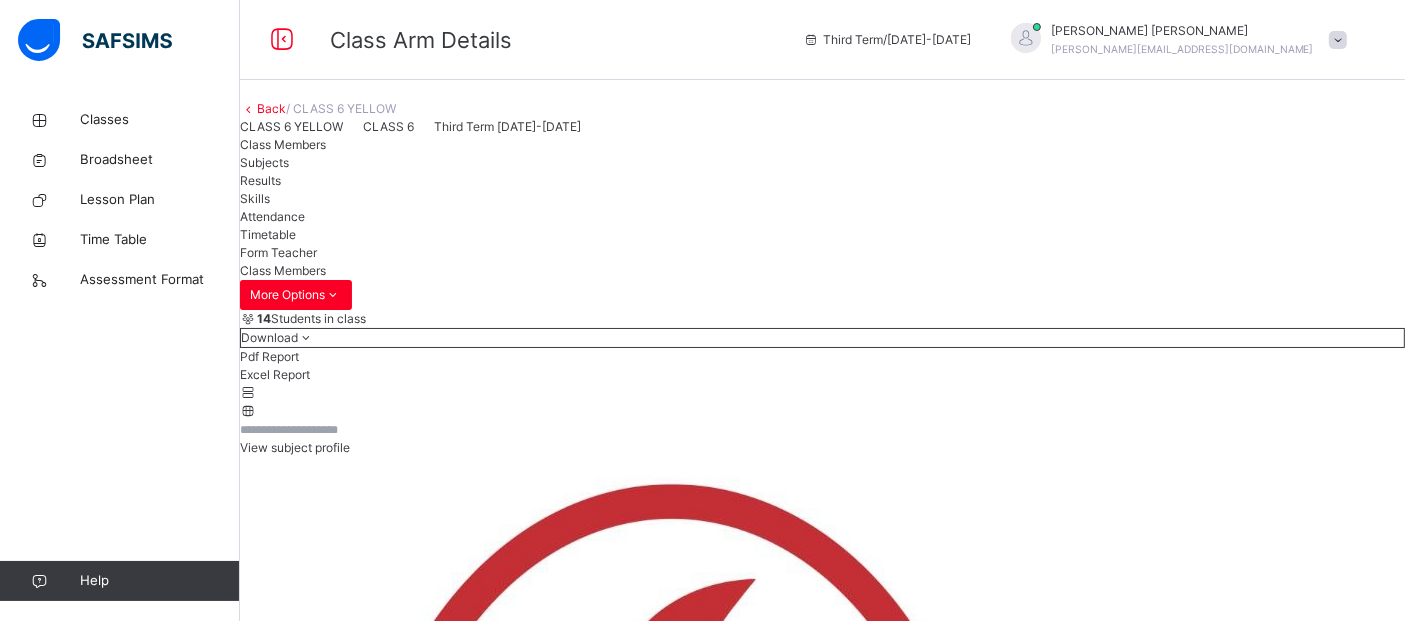 click on "Subjects" at bounding box center [264, 162] 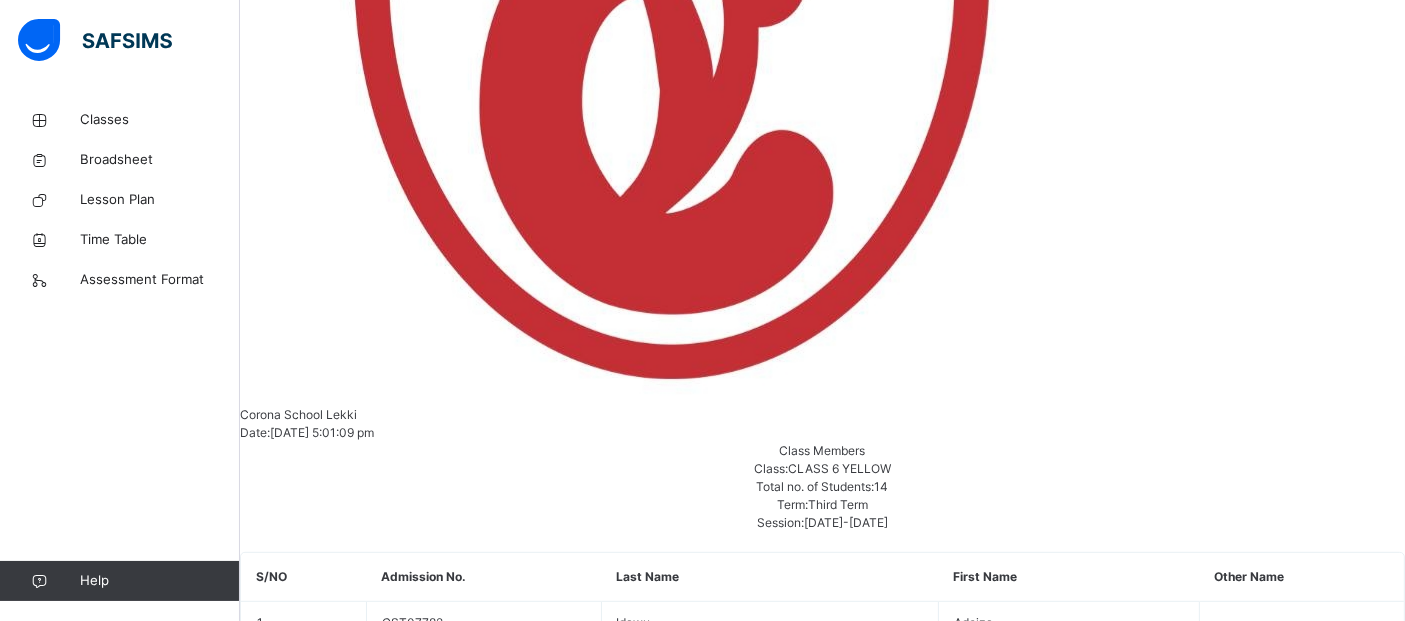 scroll, scrollTop: 920, scrollLeft: 0, axis: vertical 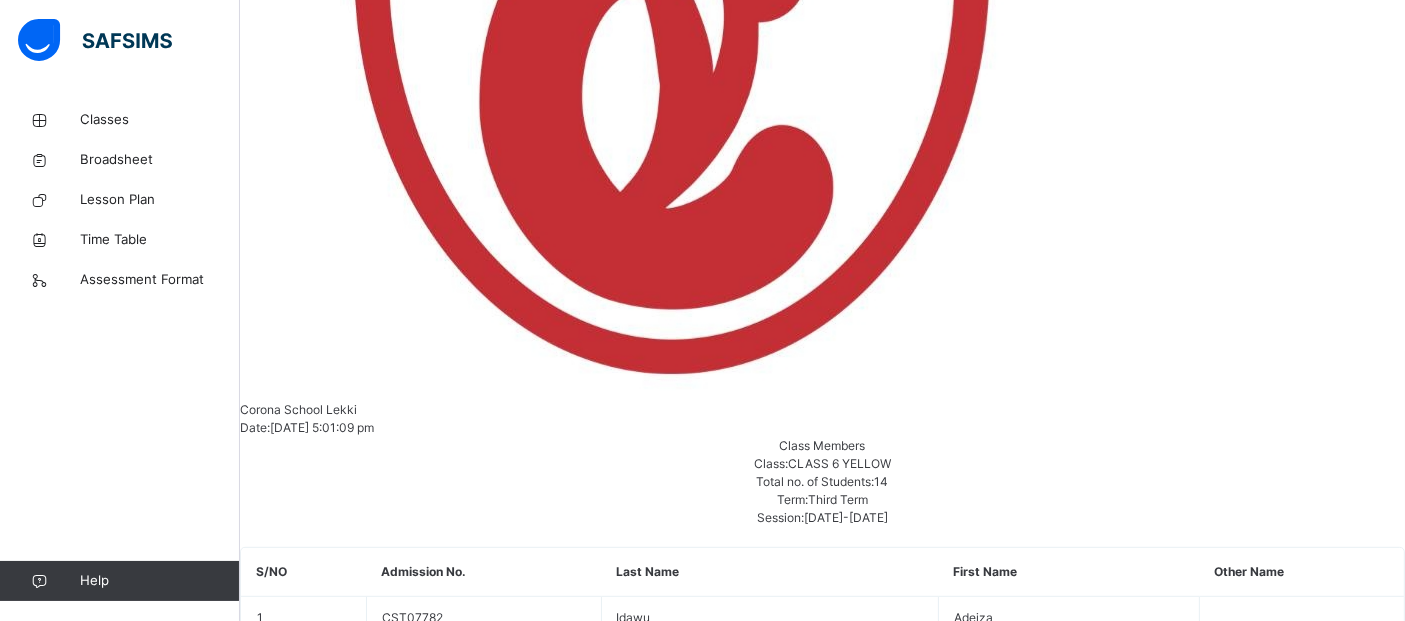 click on "Assess Students" at bounding box center [1343, 3191] 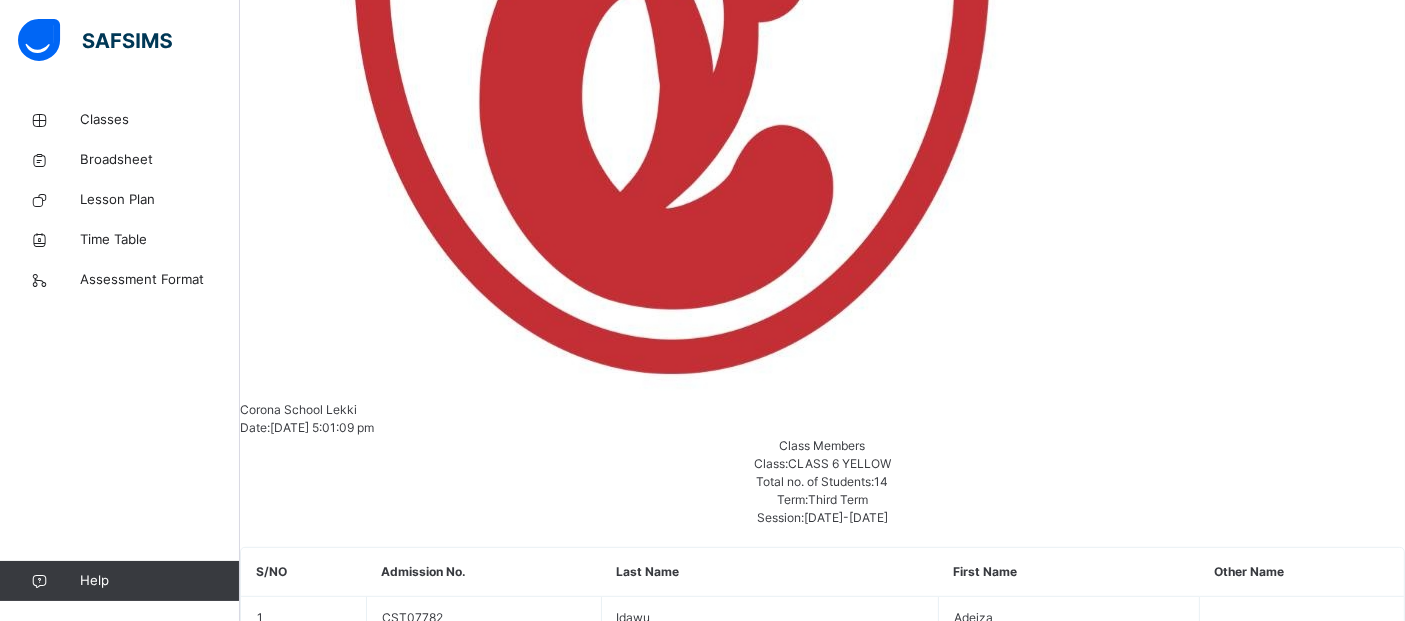 scroll, scrollTop: 274, scrollLeft: 0, axis: vertical 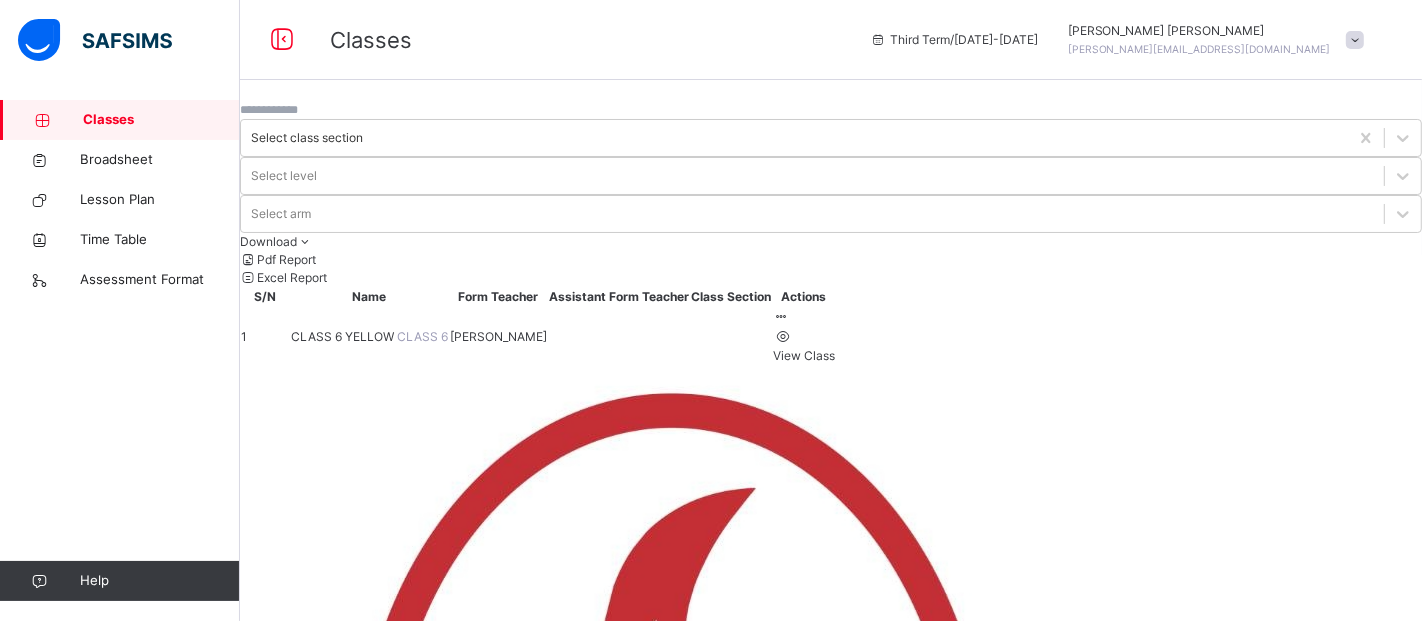 click on "CLASS 6   YELLOW" at bounding box center (344, 336) 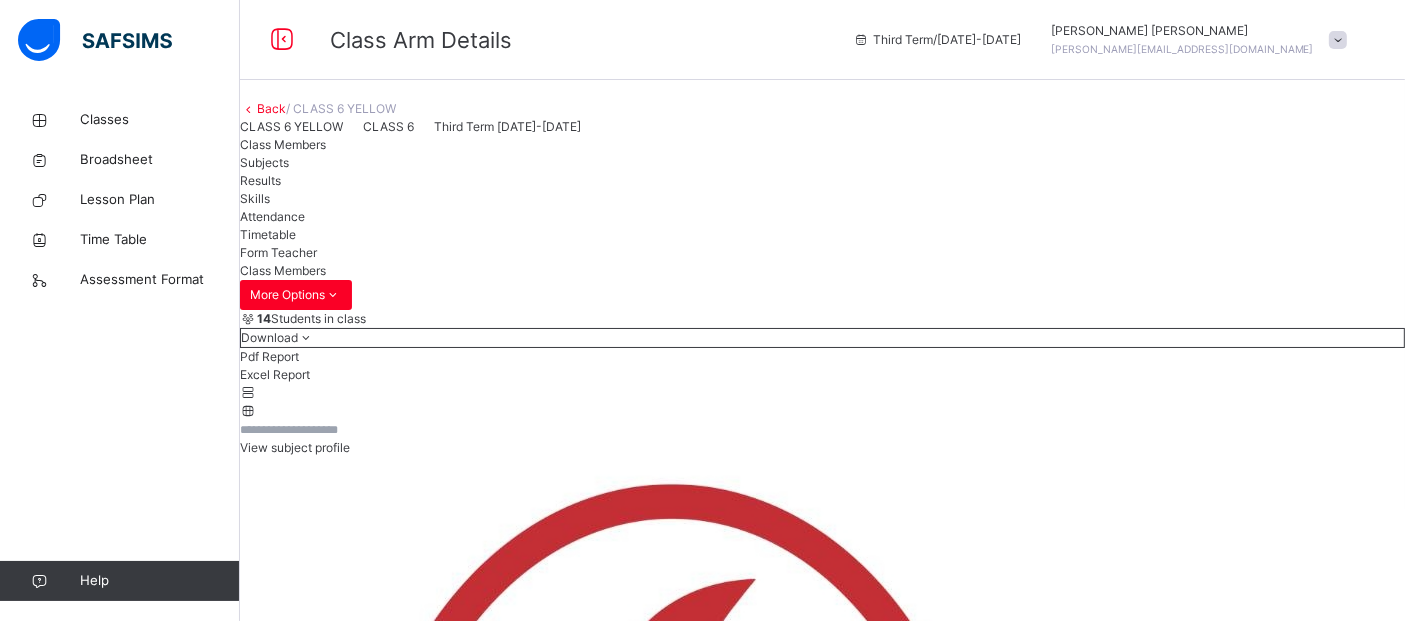 click on "Subjects" at bounding box center [264, 162] 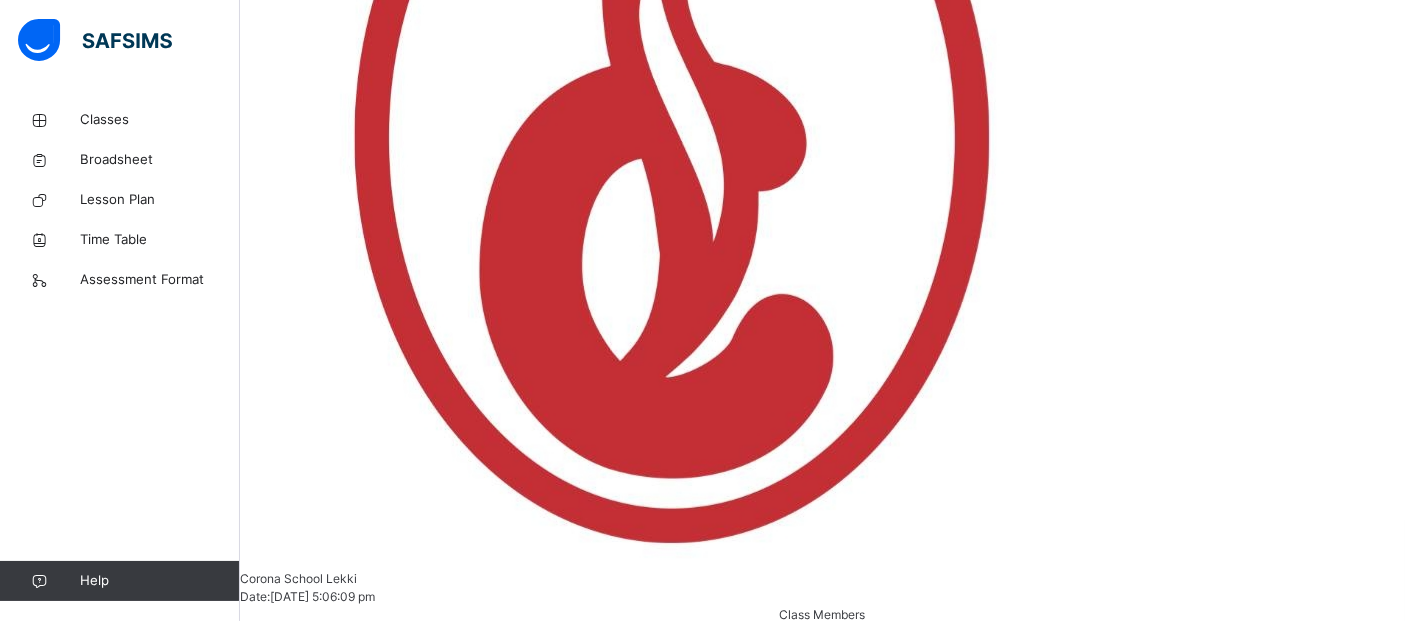scroll, scrollTop: 763, scrollLeft: 0, axis: vertical 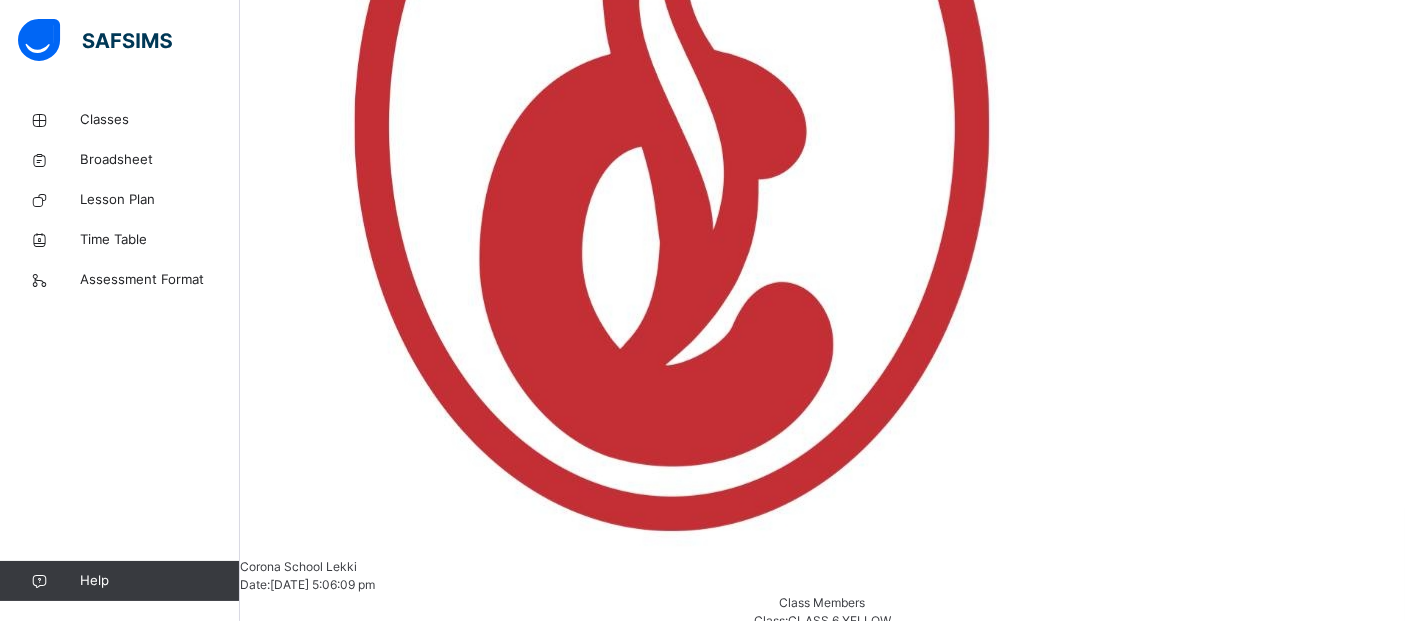 click on "Assess Students" at bounding box center [1343, 2812] 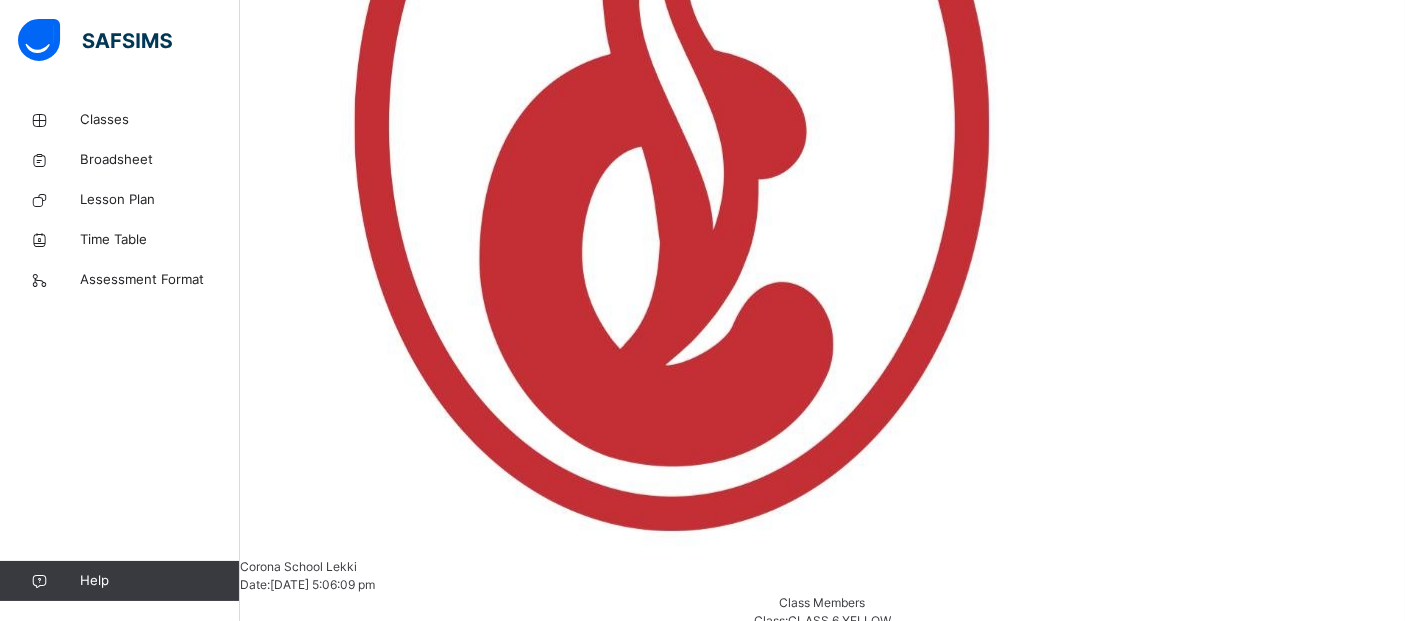 click at bounding box center (1174, 5293) 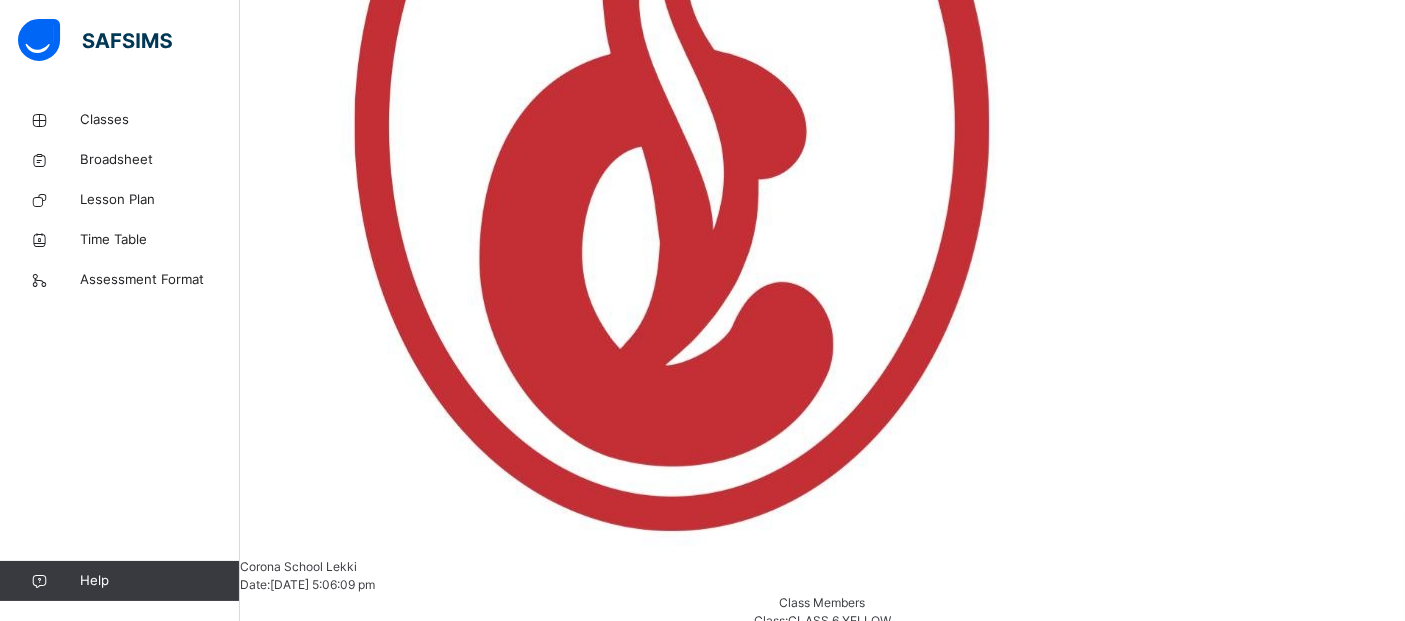 scroll, scrollTop: 59, scrollLeft: 0, axis: vertical 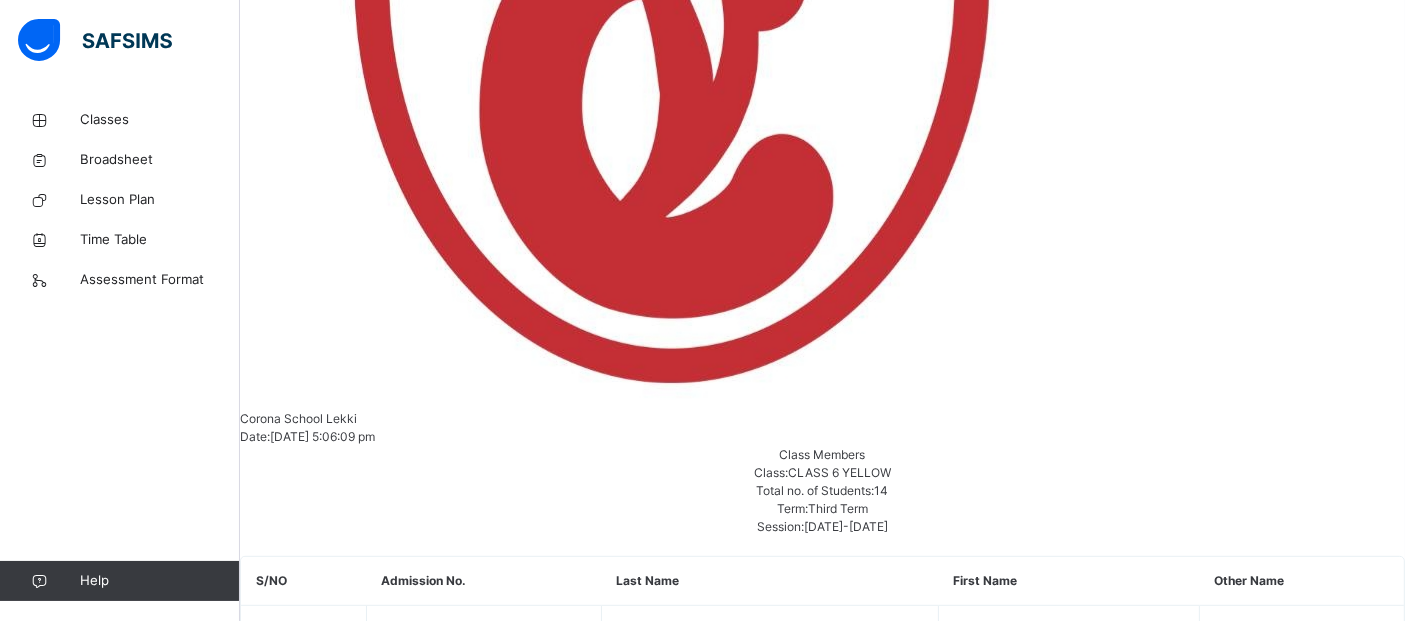 click on "Save Entries" at bounding box center [310, 4936] 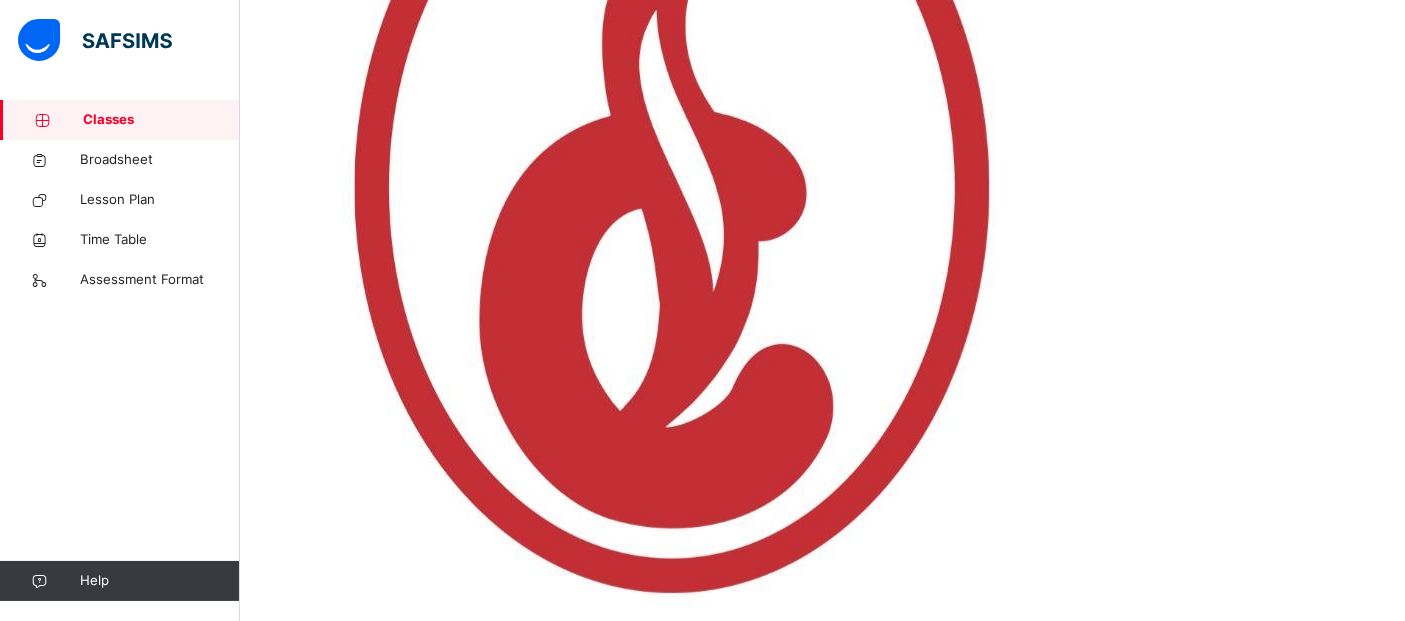 scroll, scrollTop: 0, scrollLeft: 0, axis: both 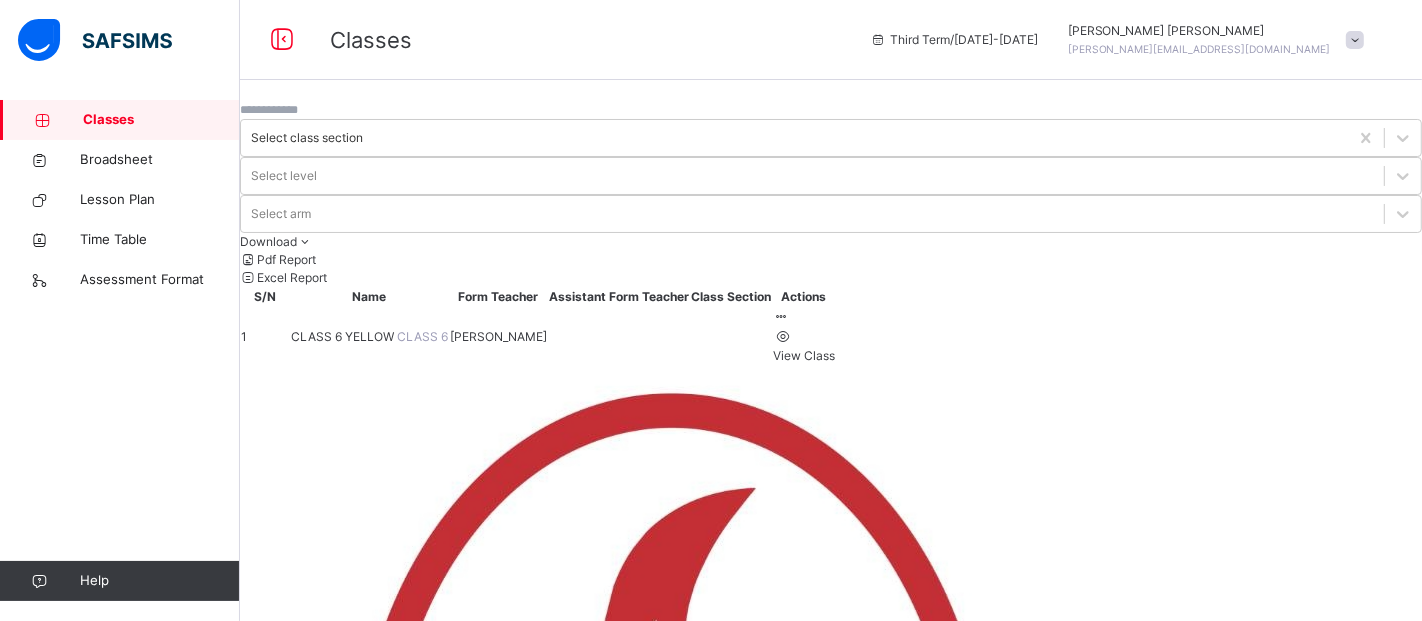 click on "CLASS 6   YELLOW" at bounding box center [344, 336] 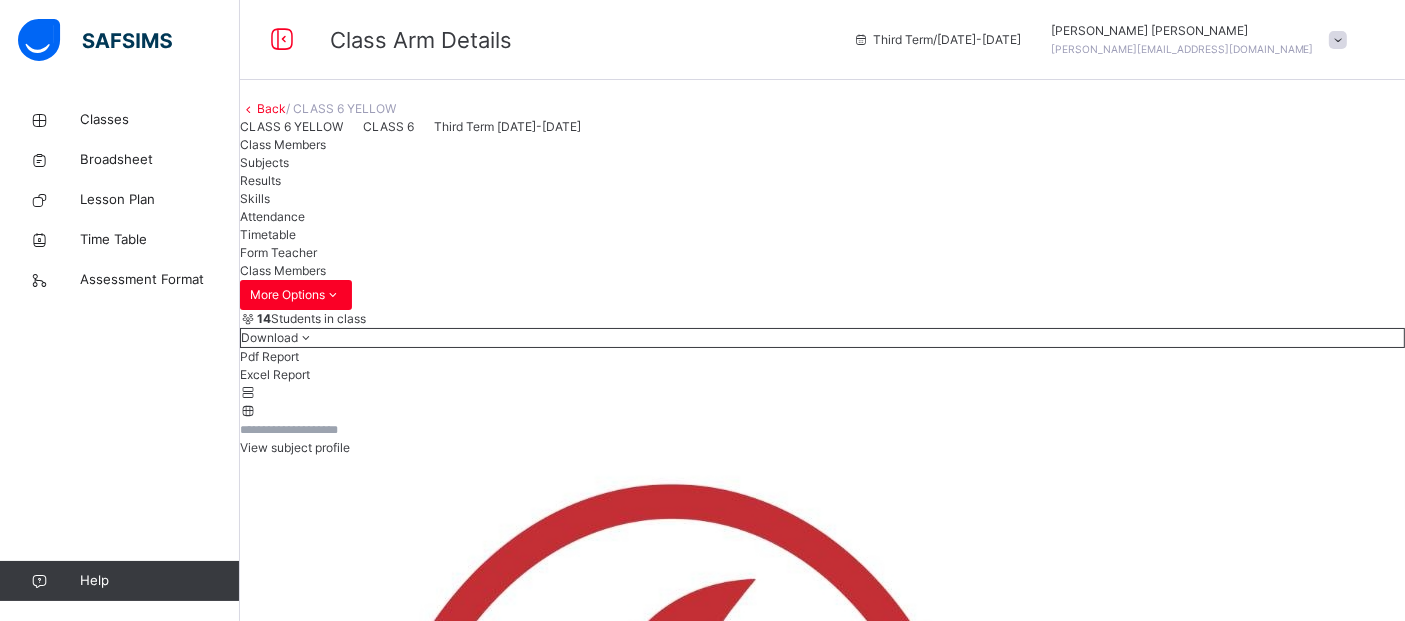 click on "Results" at bounding box center (260, 180) 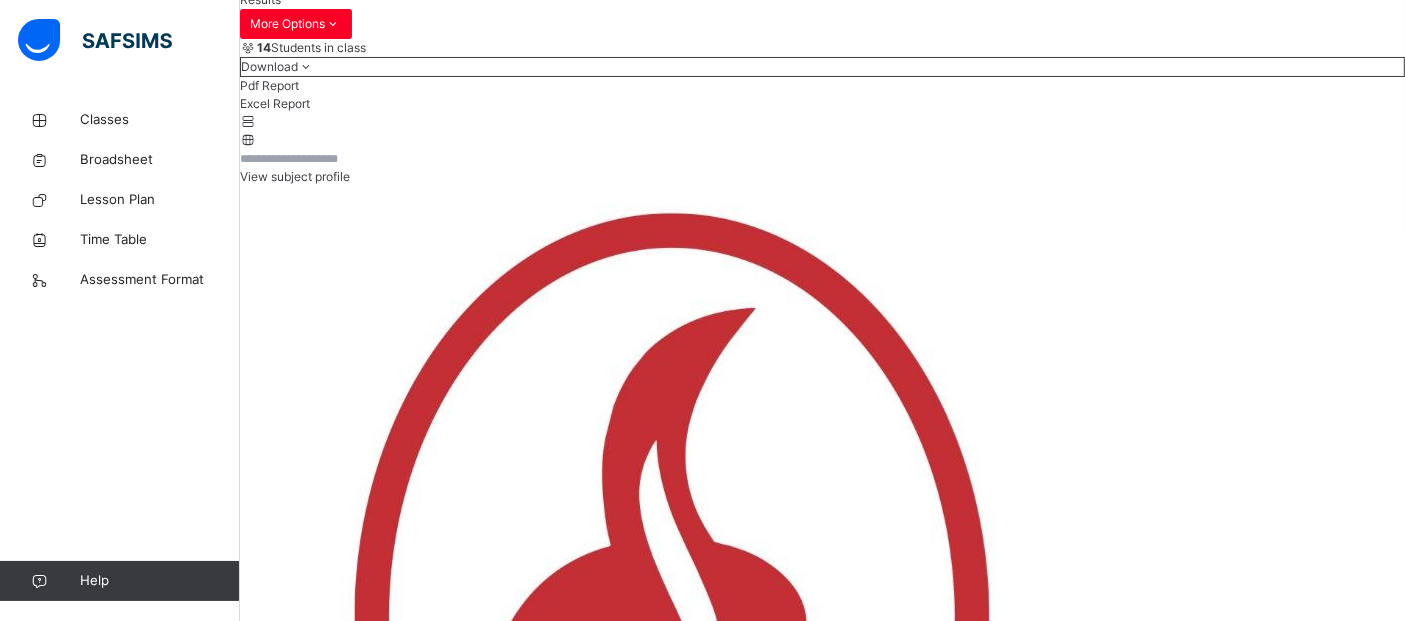 scroll, scrollTop: 280, scrollLeft: 0, axis: vertical 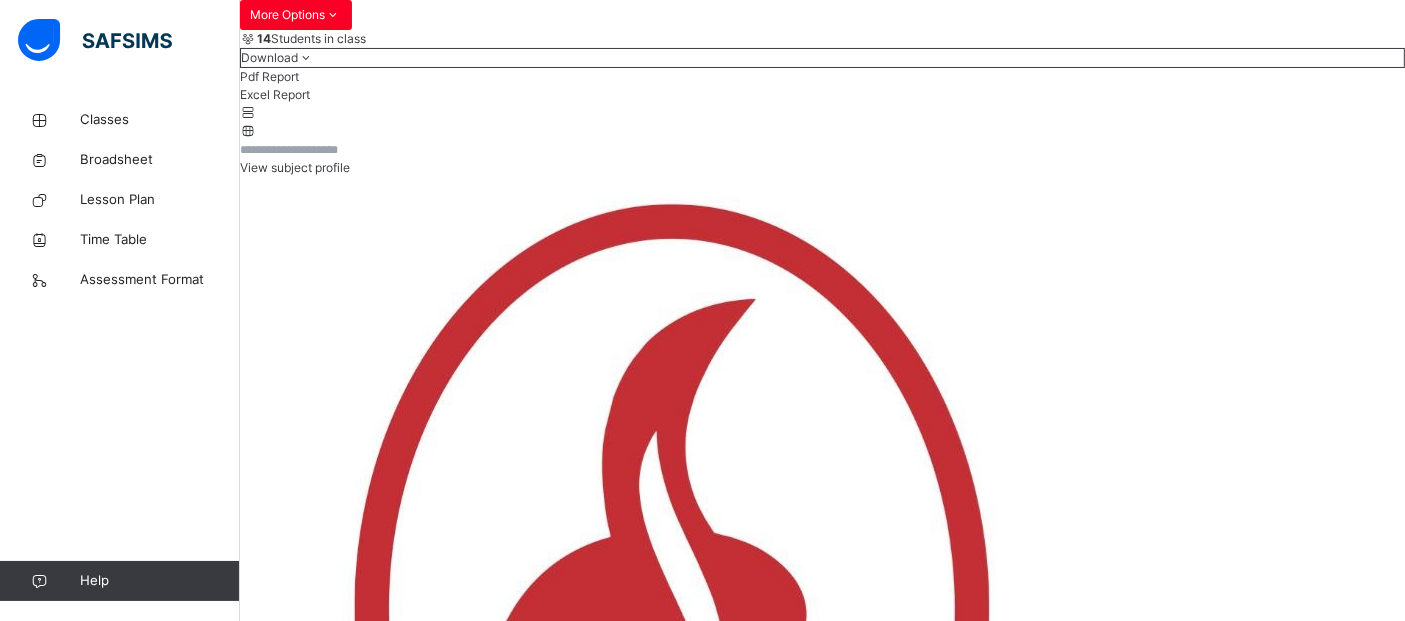 click on "[PERSON_NAME]" at bounding box center (822, 4471) 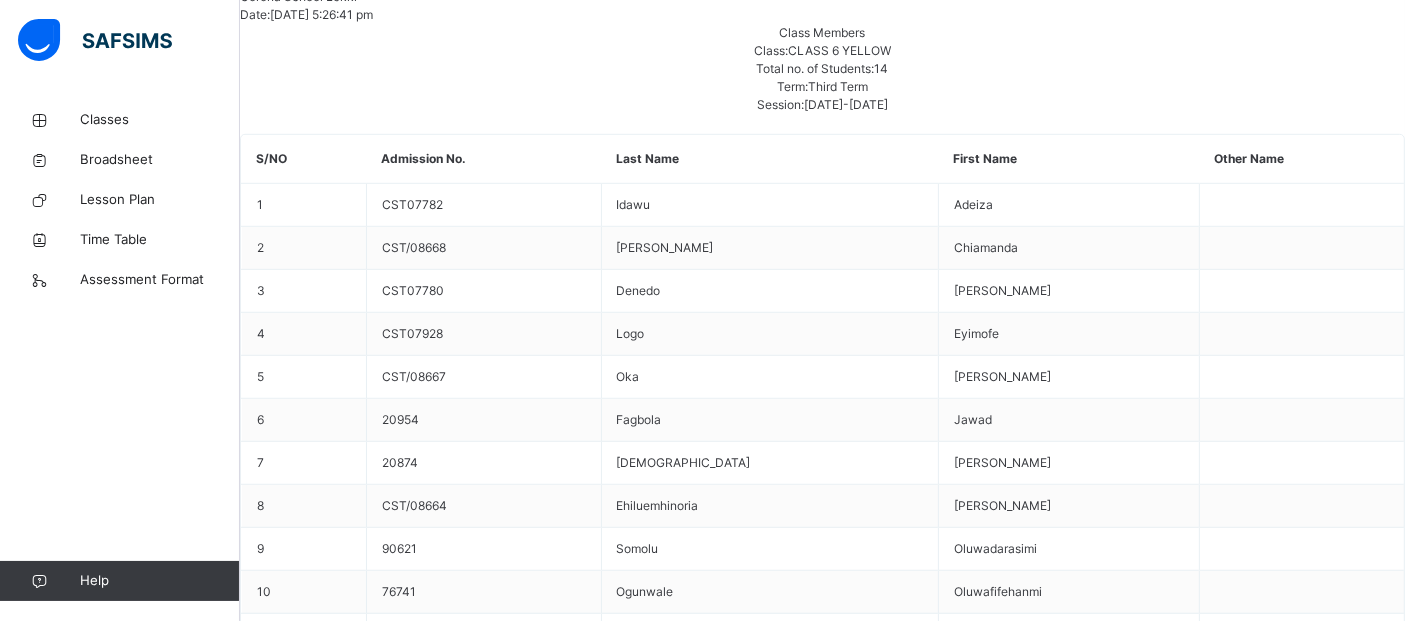 scroll, scrollTop: 1365, scrollLeft: 0, axis: vertical 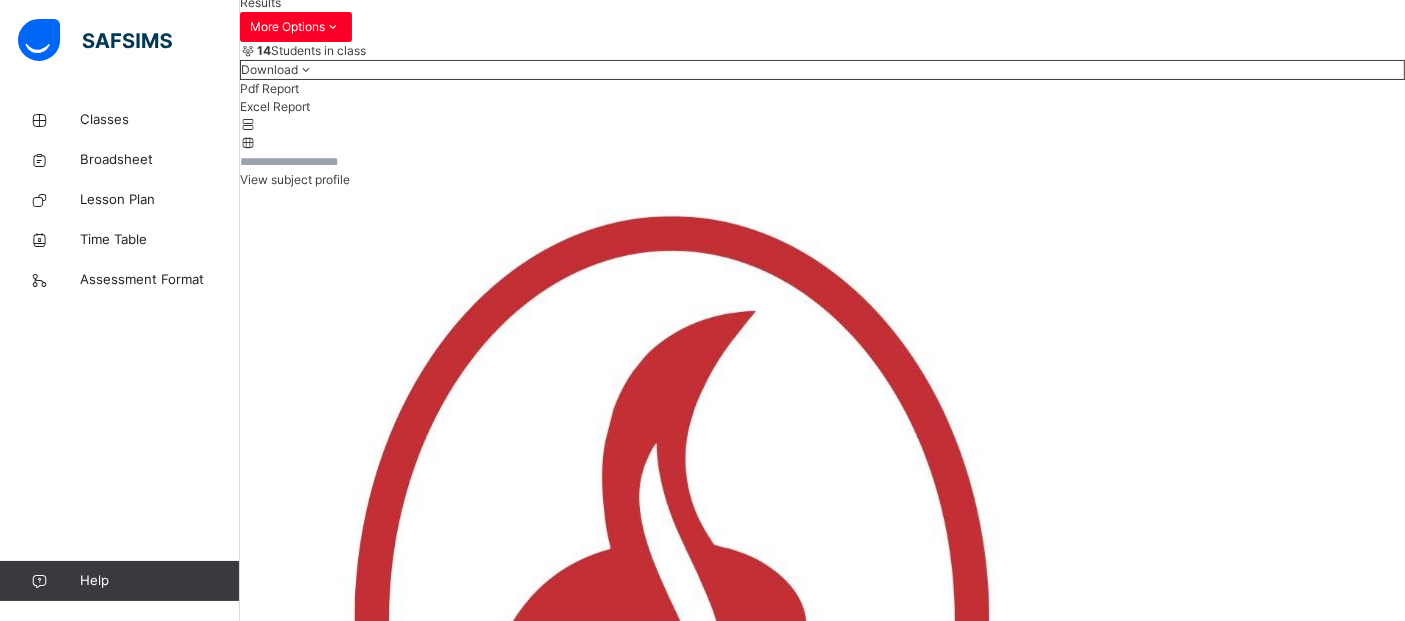 click on "Chiamanda  [PERSON_NAME]" at bounding box center (822, 4531) 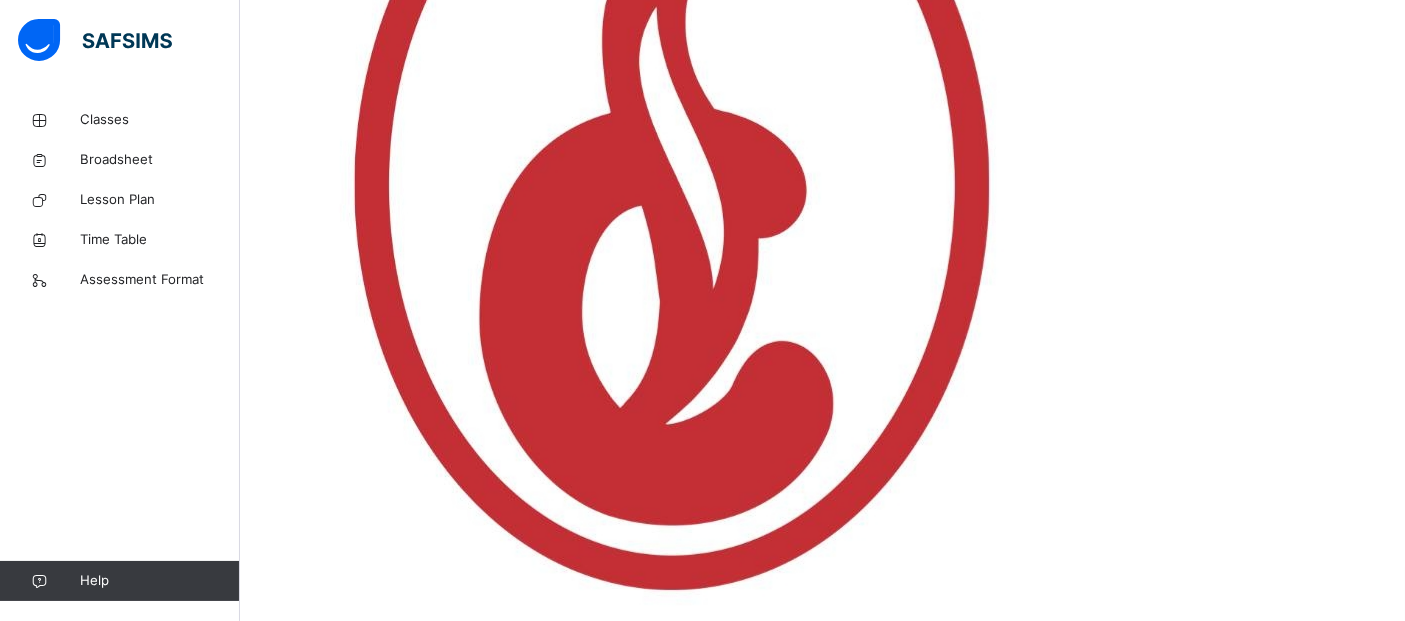 scroll, scrollTop: 718, scrollLeft: 0, axis: vertical 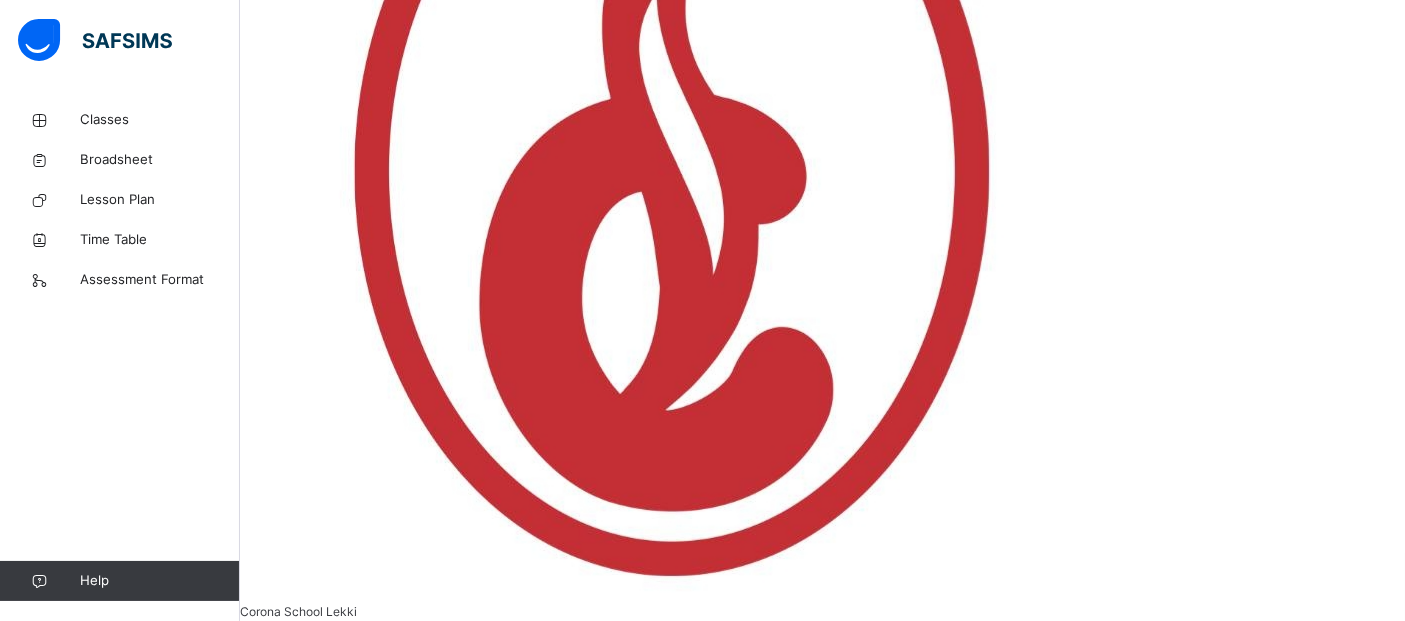 click on "Eyimofe  Logo" at bounding box center [822, 4213] 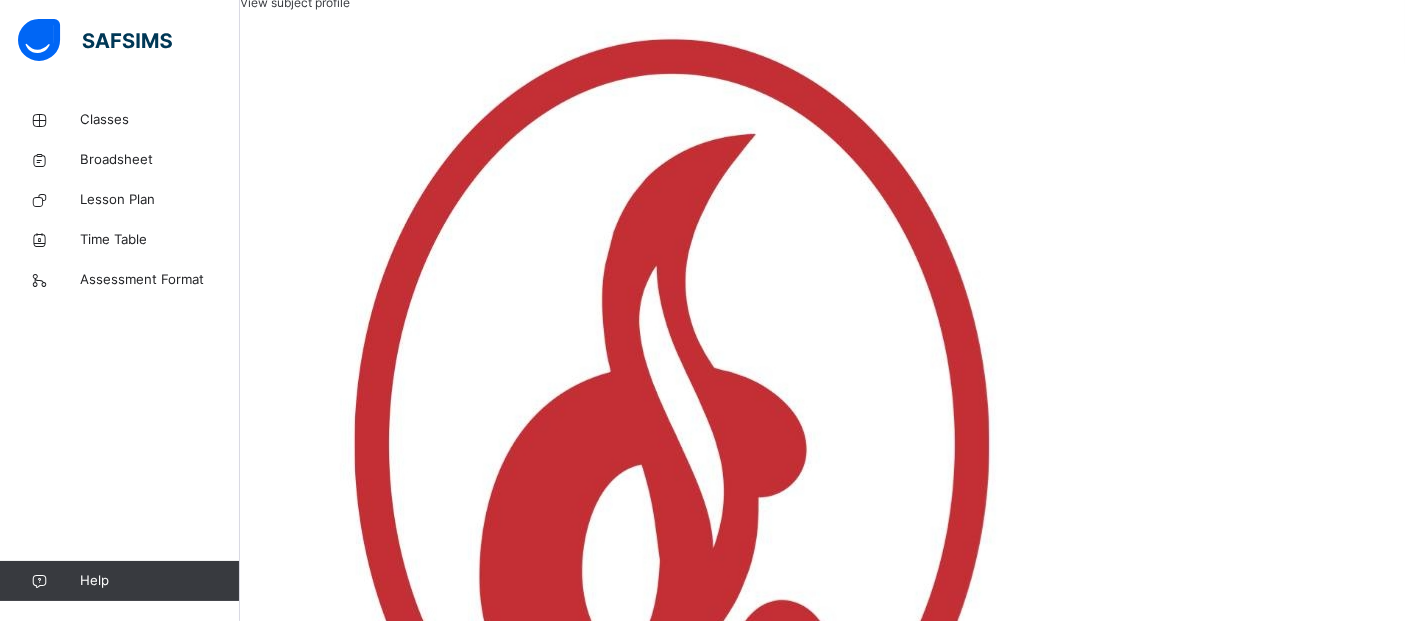 scroll, scrollTop: 441, scrollLeft: 0, axis: vertical 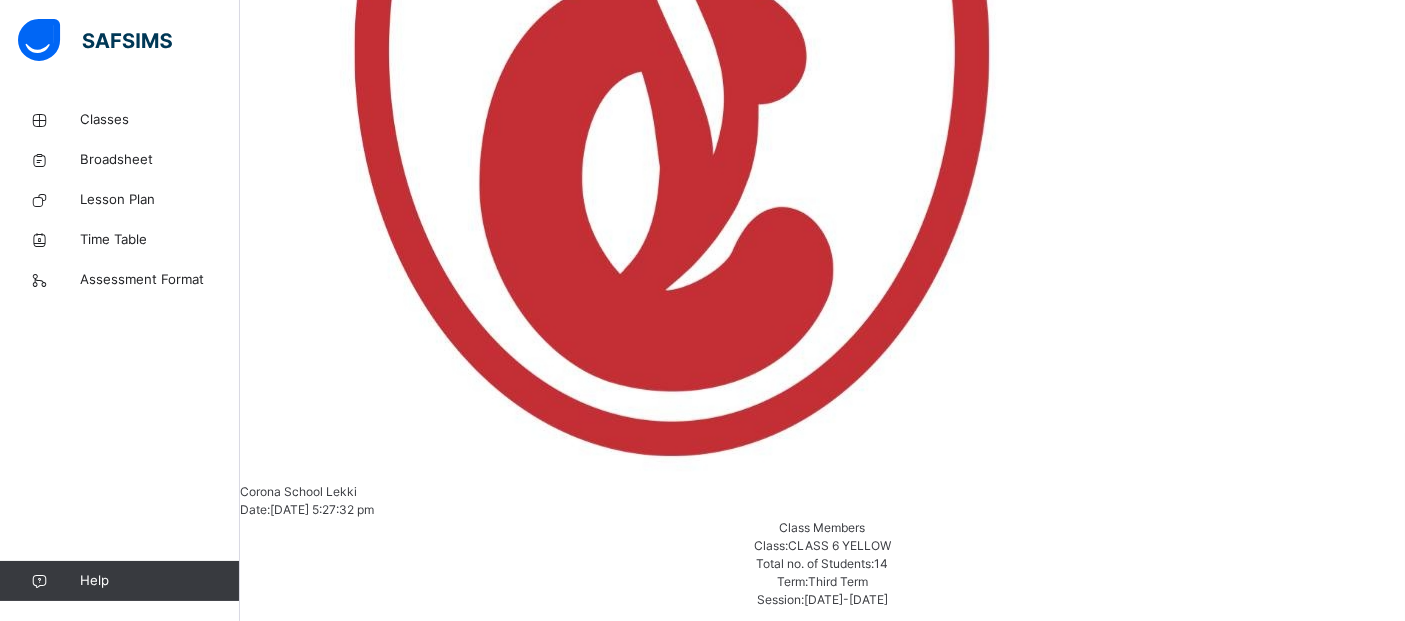 click on "[PERSON_NAME] CST/08667" at bounding box center [822, 4168] 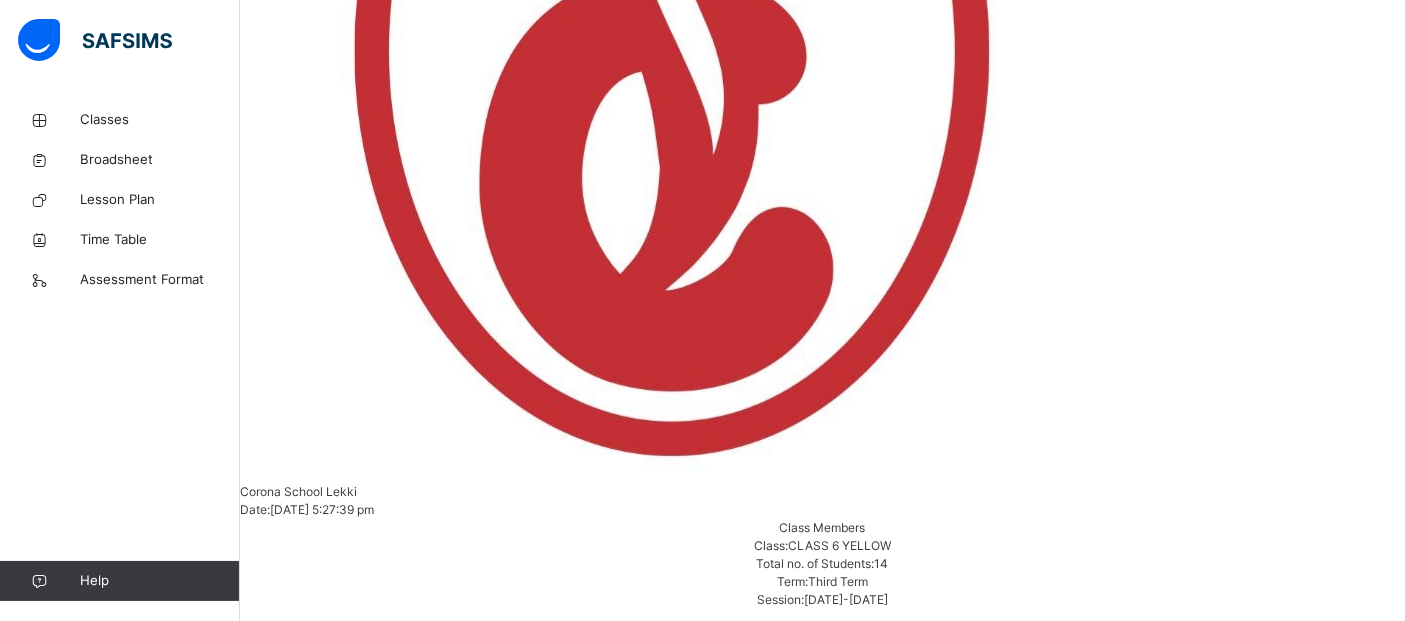 scroll, scrollTop: 579, scrollLeft: 0, axis: vertical 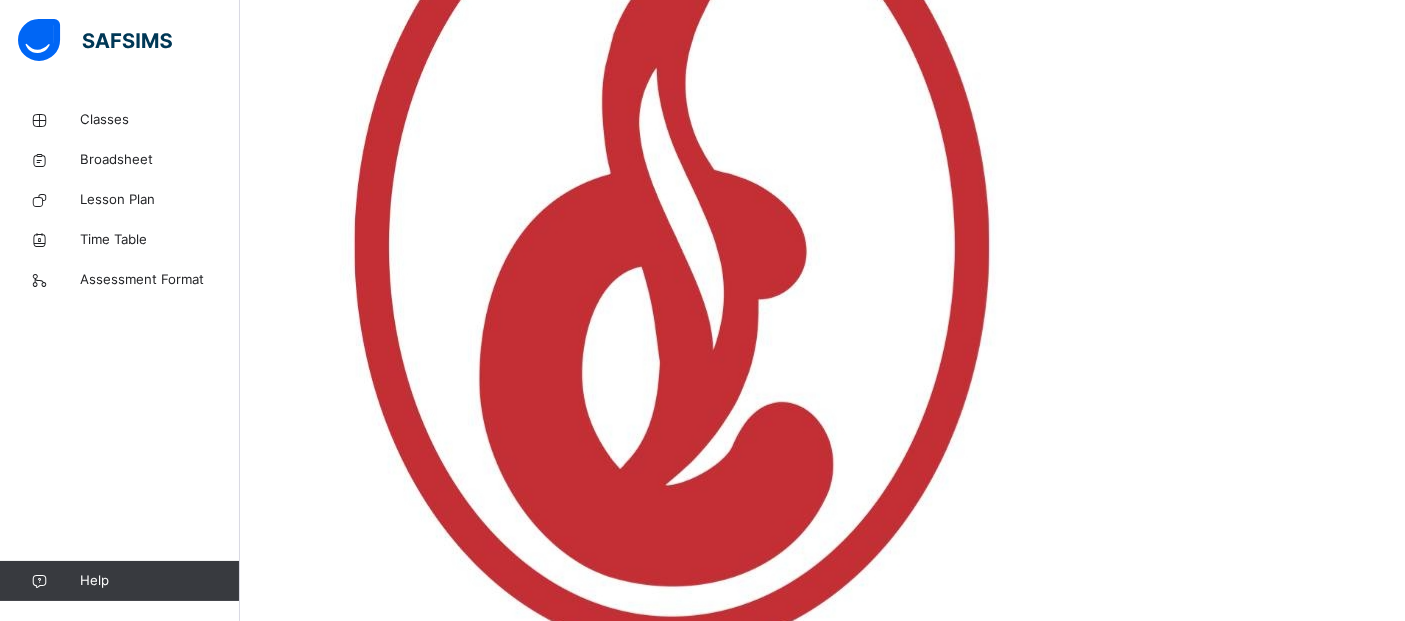 click on "[PERSON_NAME] 20954" at bounding box center [822, 4435] 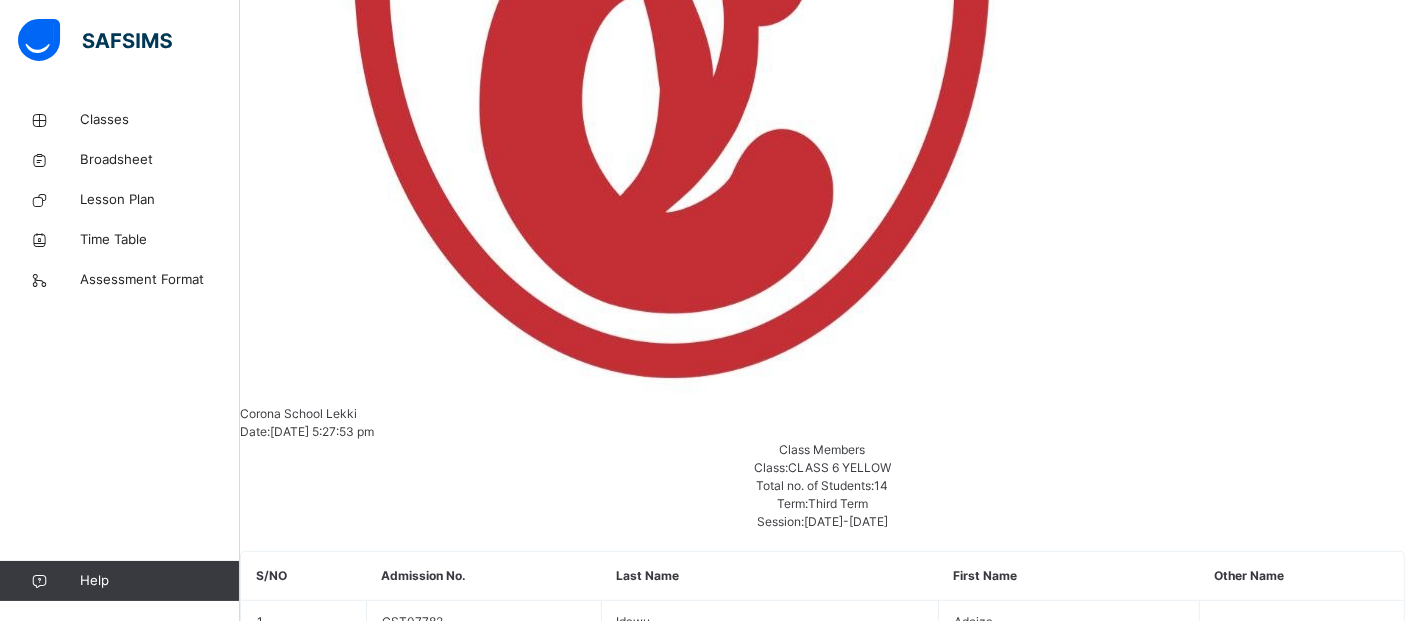 scroll, scrollTop: 919, scrollLeft: 0, axis: vertical 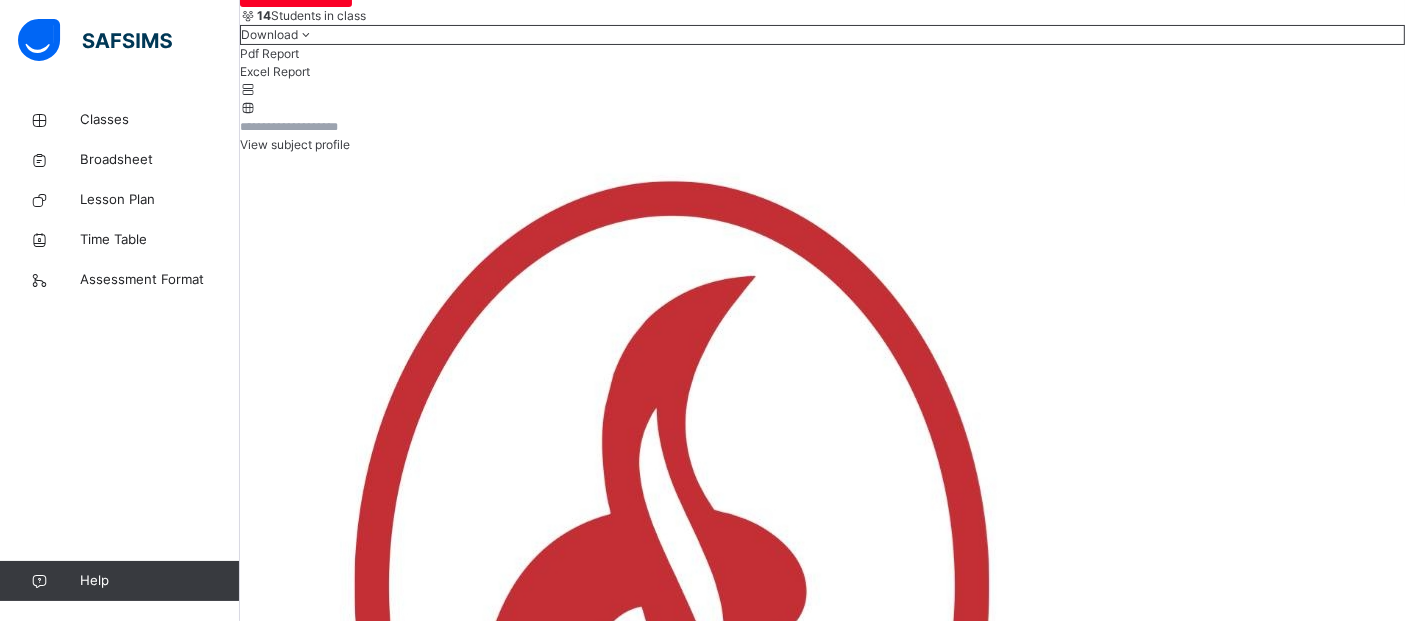 click on "Subjects" at bounding box center (264, -141) 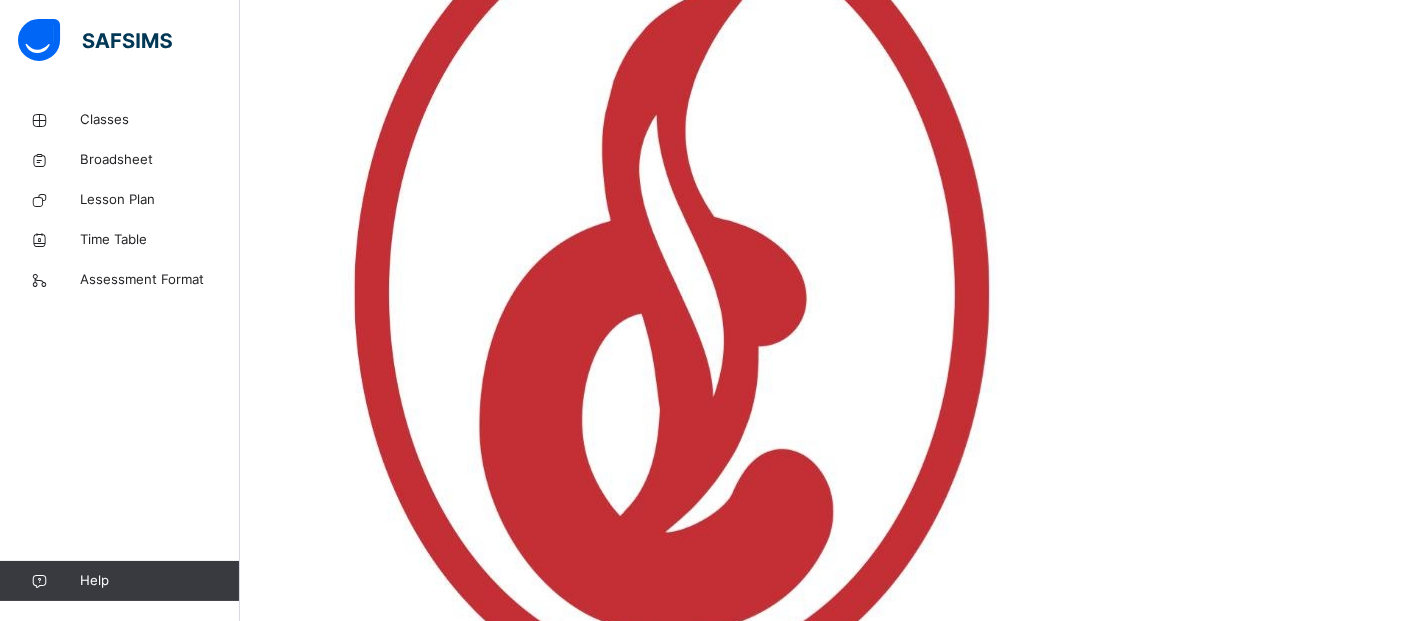 scroll, scrollTop: 579, scrollLeft: 0, axis: vertical 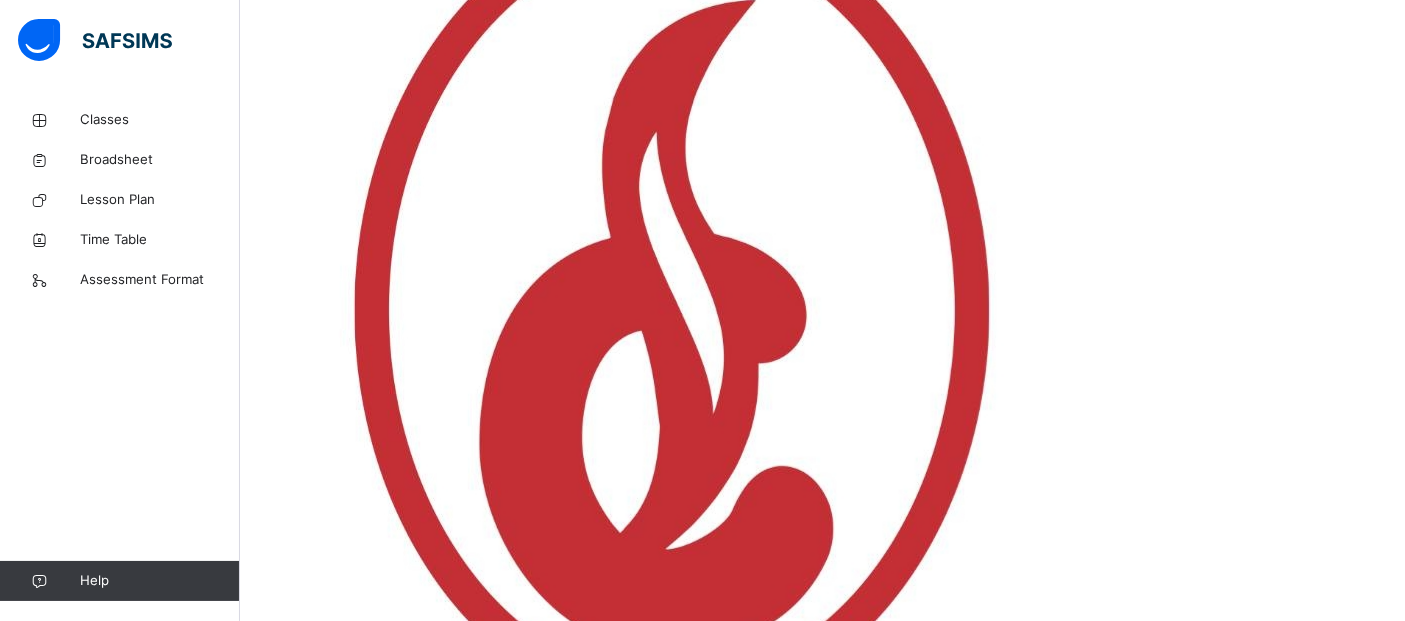 click on "Assess Students" at bounding box center (1343, 2996) 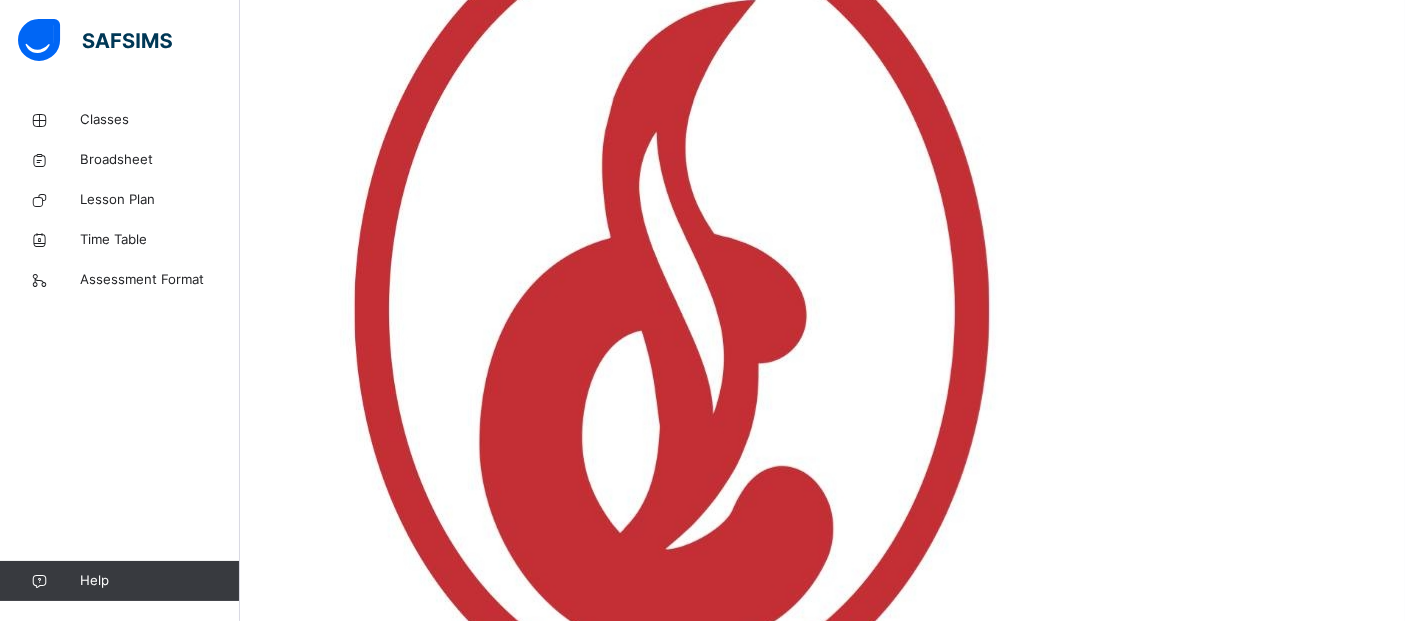 scroll, scrollTop: 0, scrollLeft: 0, axis: both 